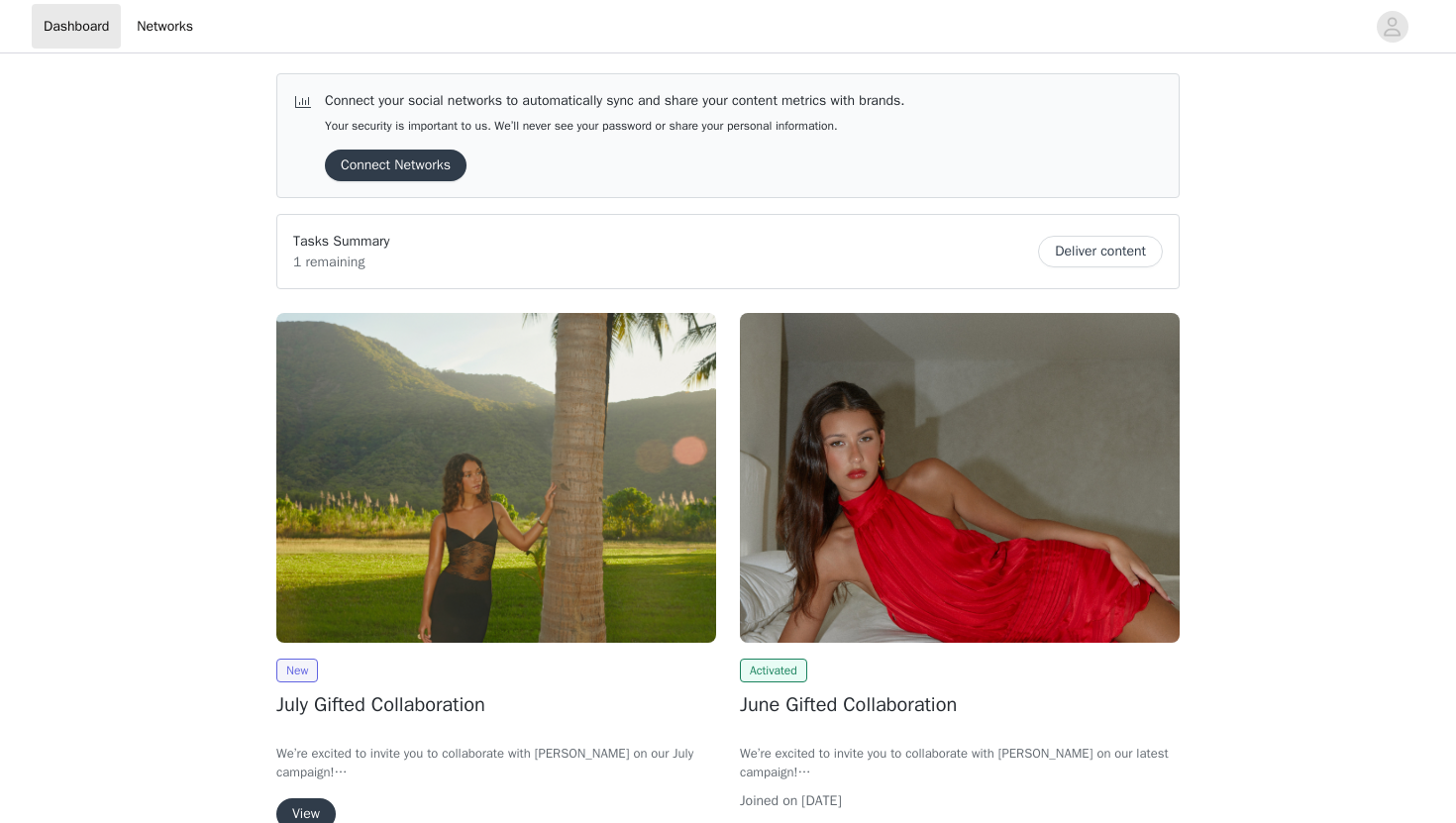 scroll, scrollTop: 0, scrollLeft: 0, axis: both 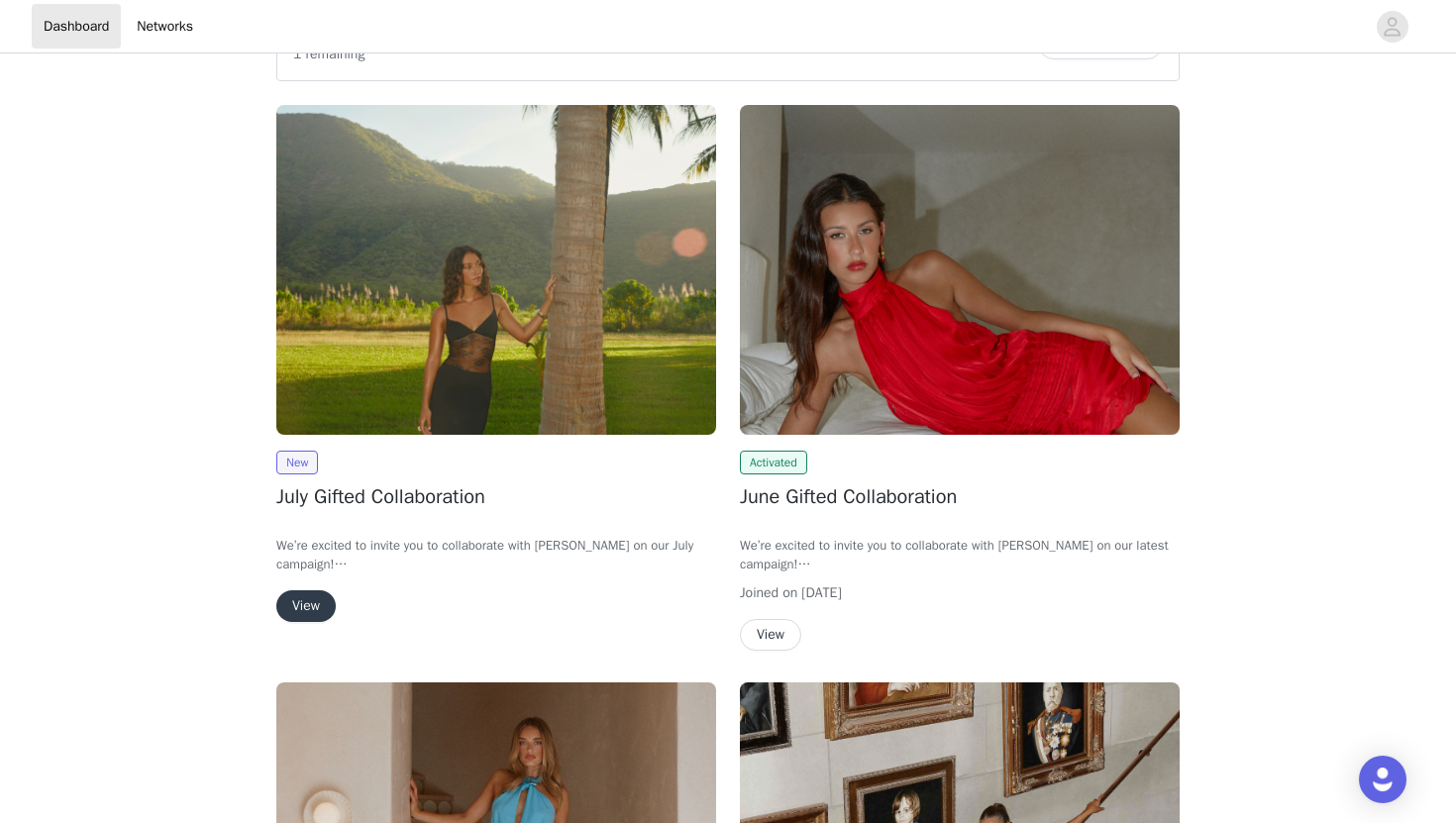 click on "View" at bounding box center (306, 606) 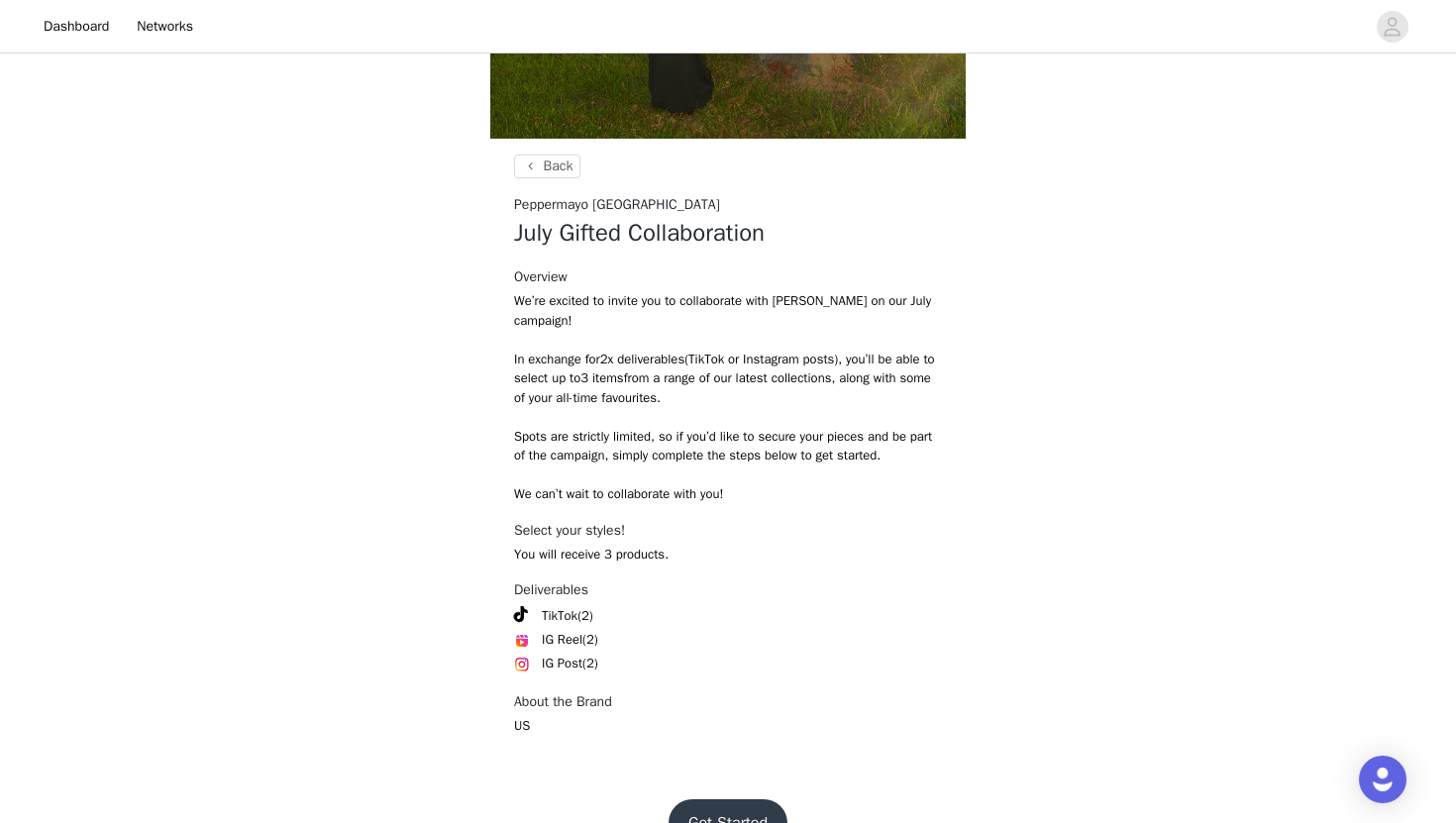 scroll, scrollTop: 678, scrollLeft: 0, axis: vertical 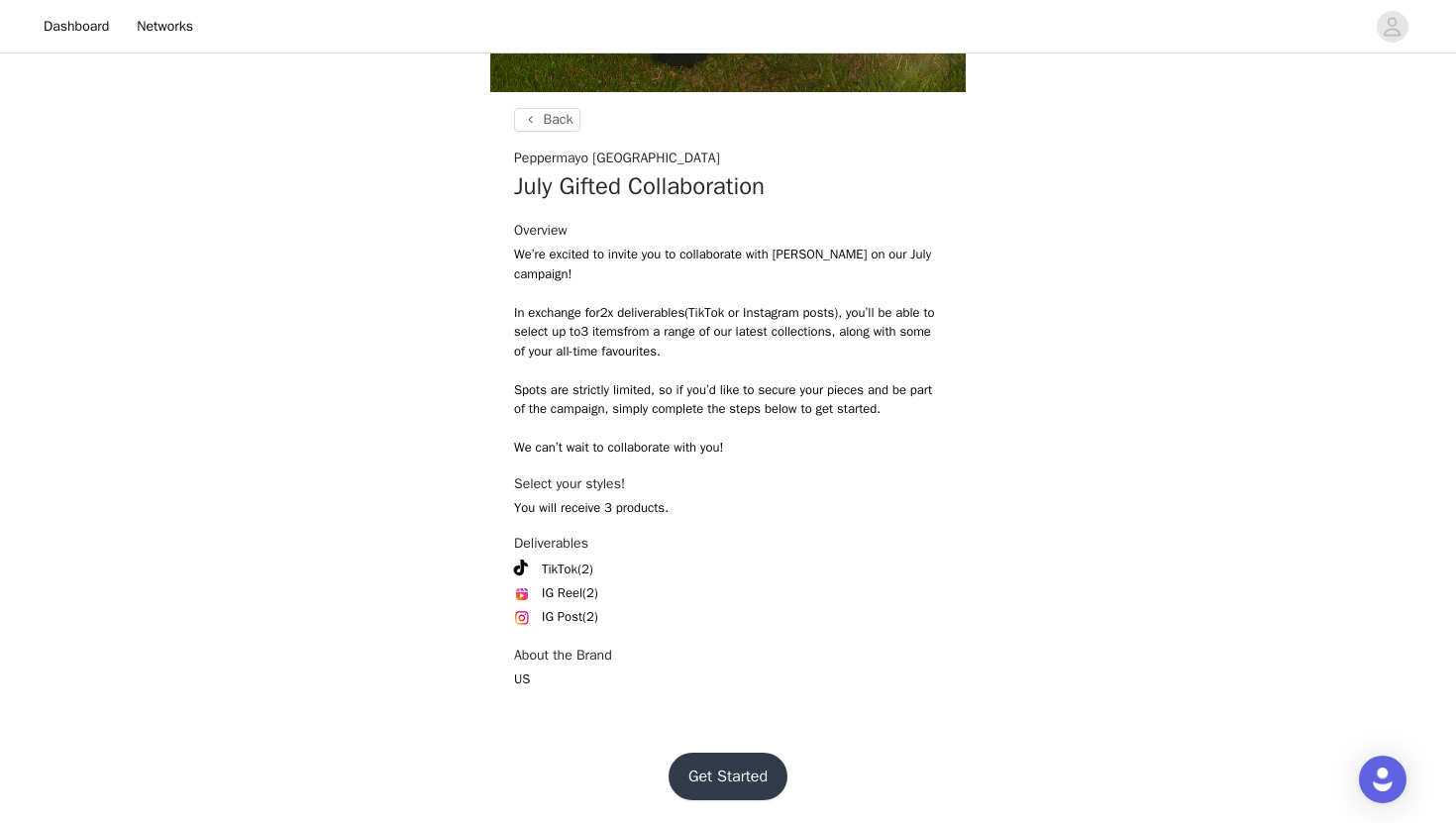 click on "Get Started" at bounding box center (728, 776) 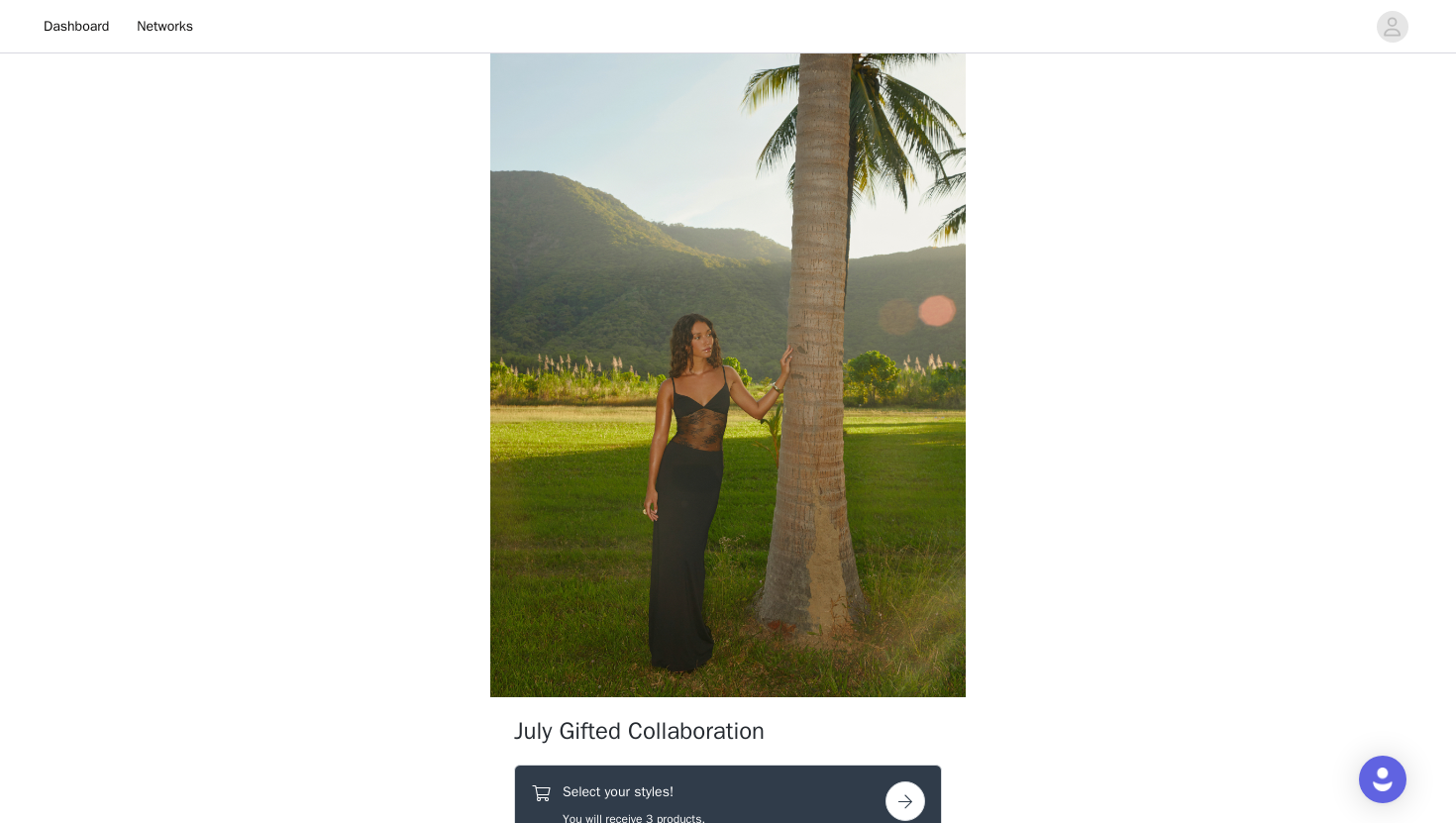 scroll, scrollTop: 504, scrollLeft: 0, axis: vertical 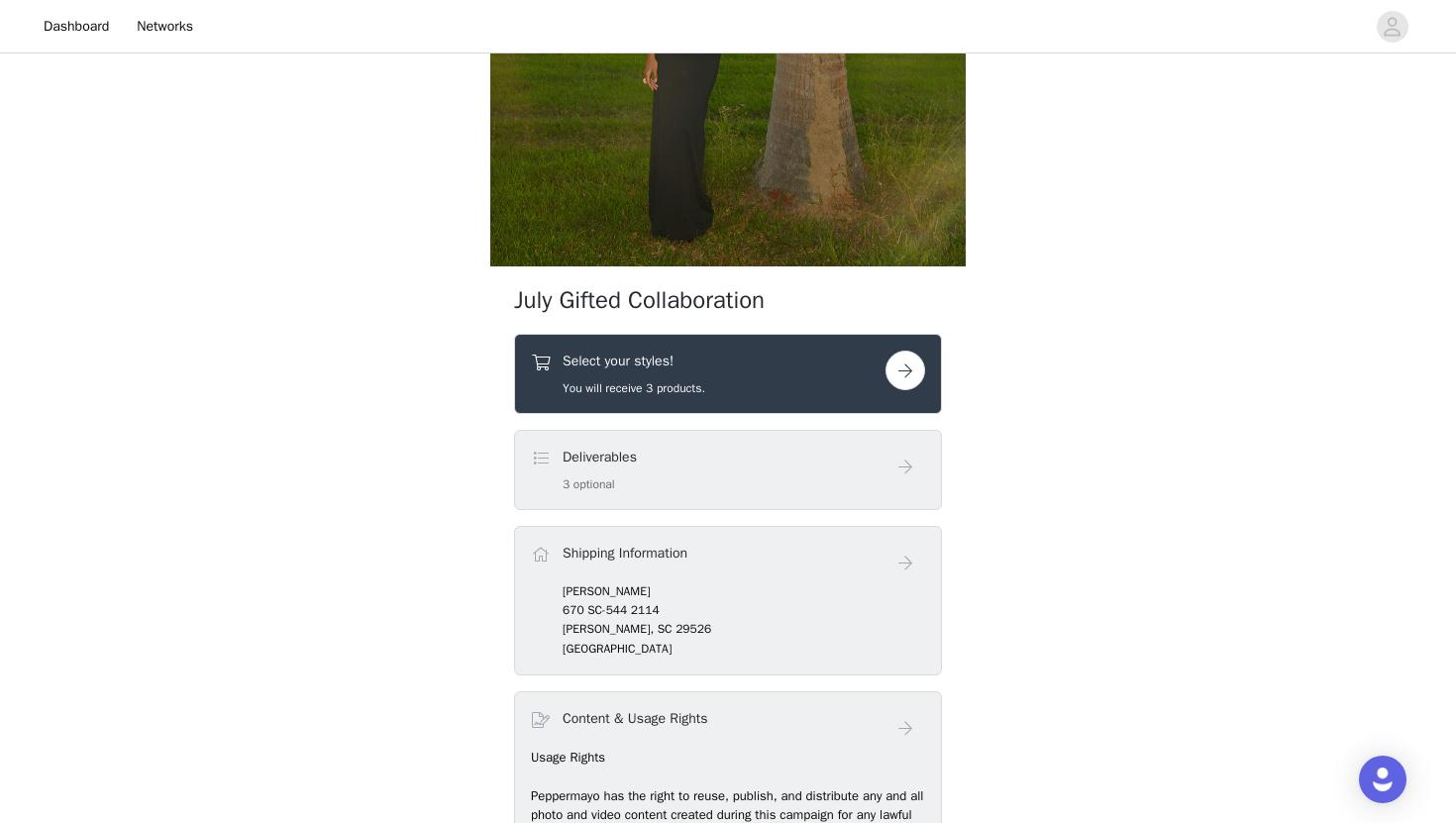 click on "3 optional" at bounding box center [599, 484] 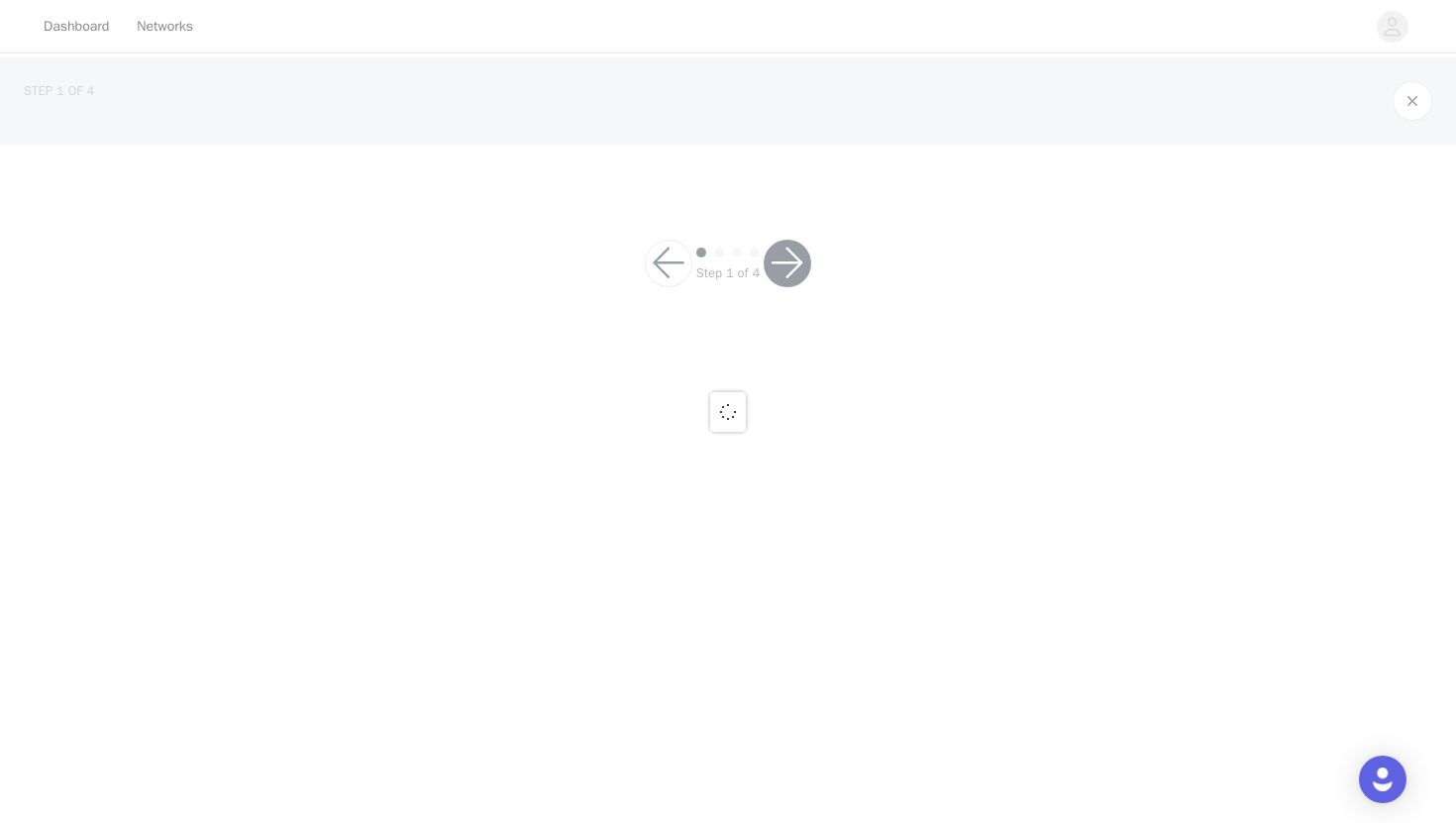 scroll, scrollTop: 0, scrollLeft: 0, axis: both 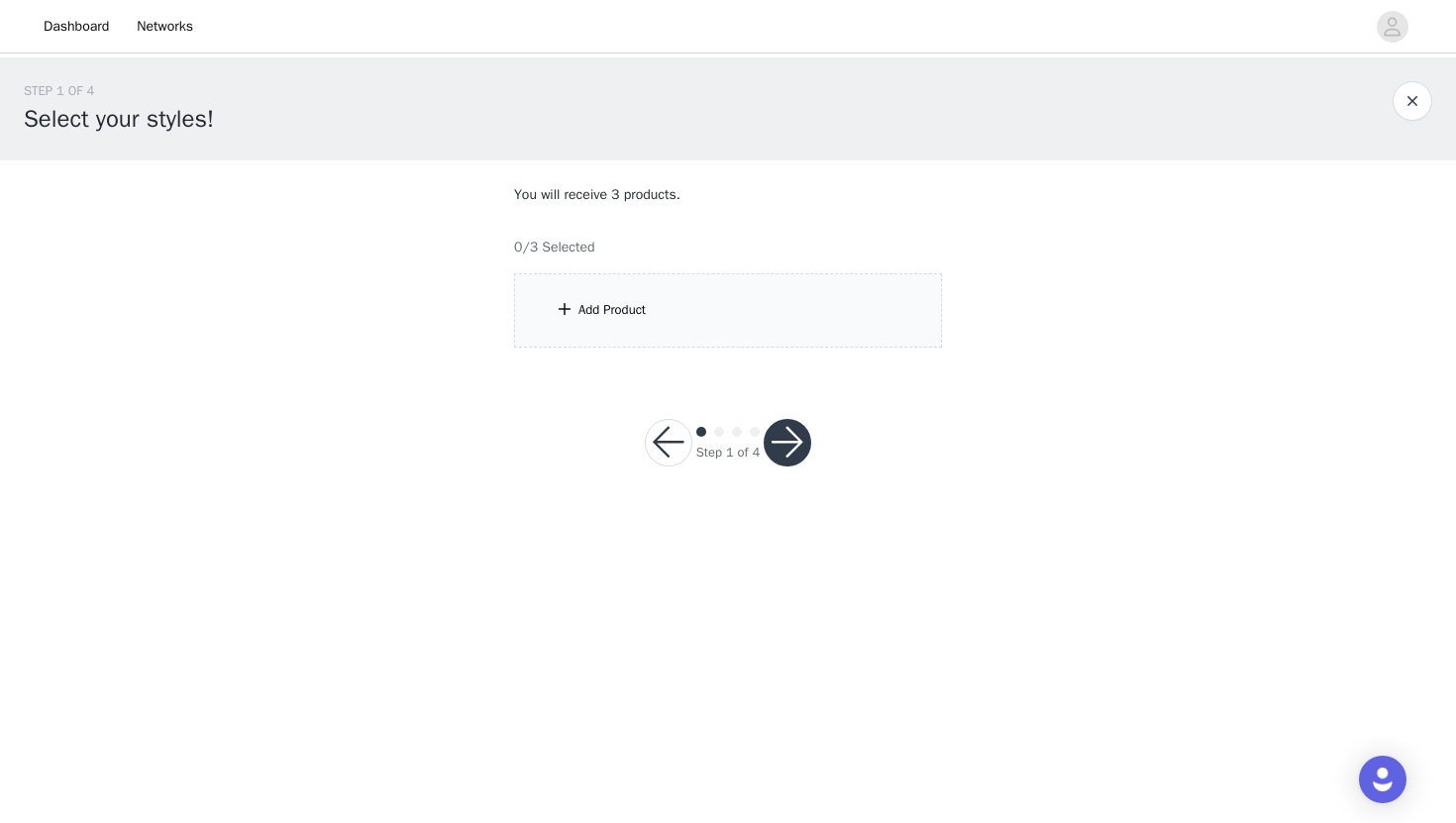click on "Add Product" at bounding box center [728, 310] 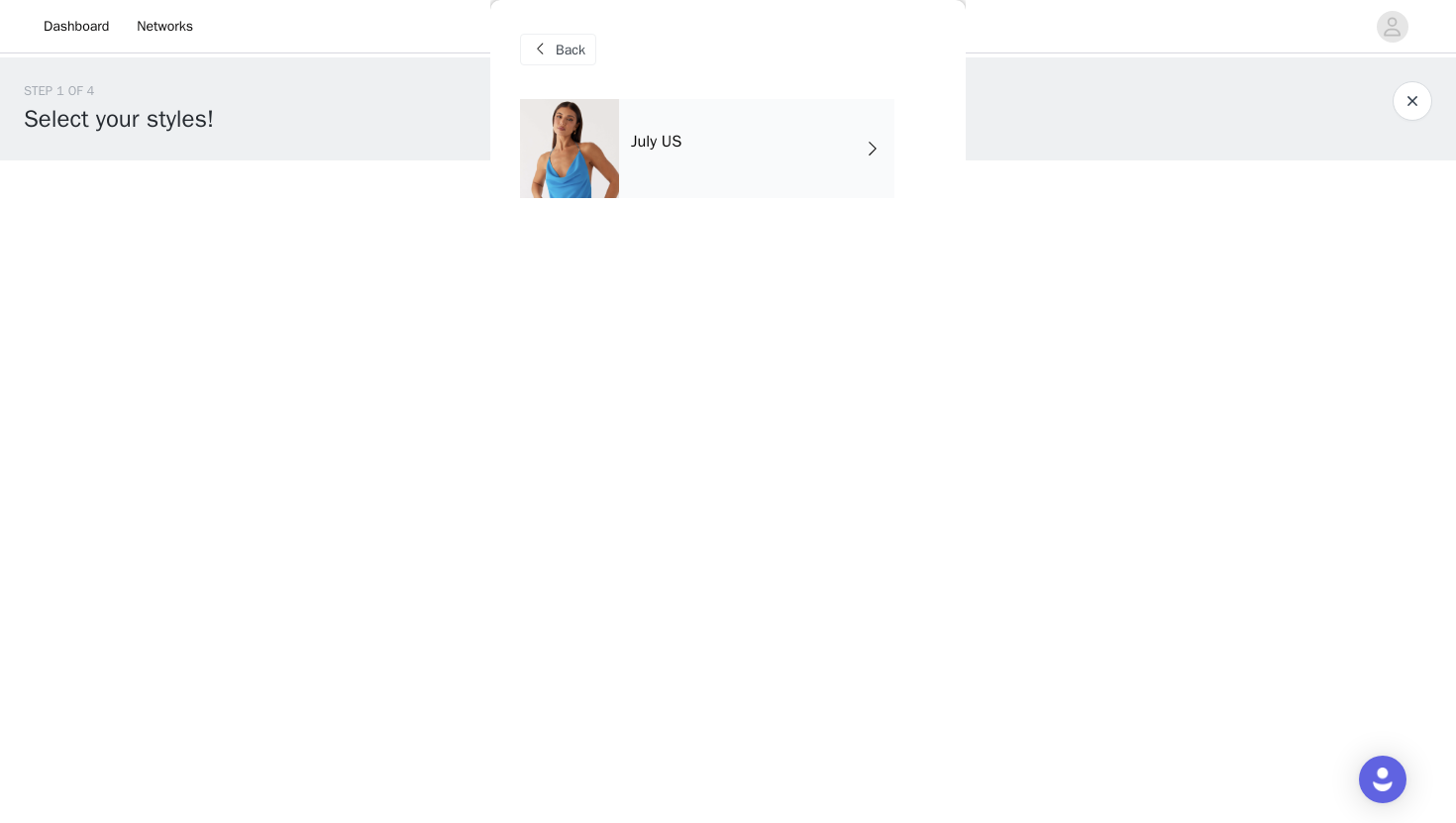 click on "July US" at bounding box center (757, 149) 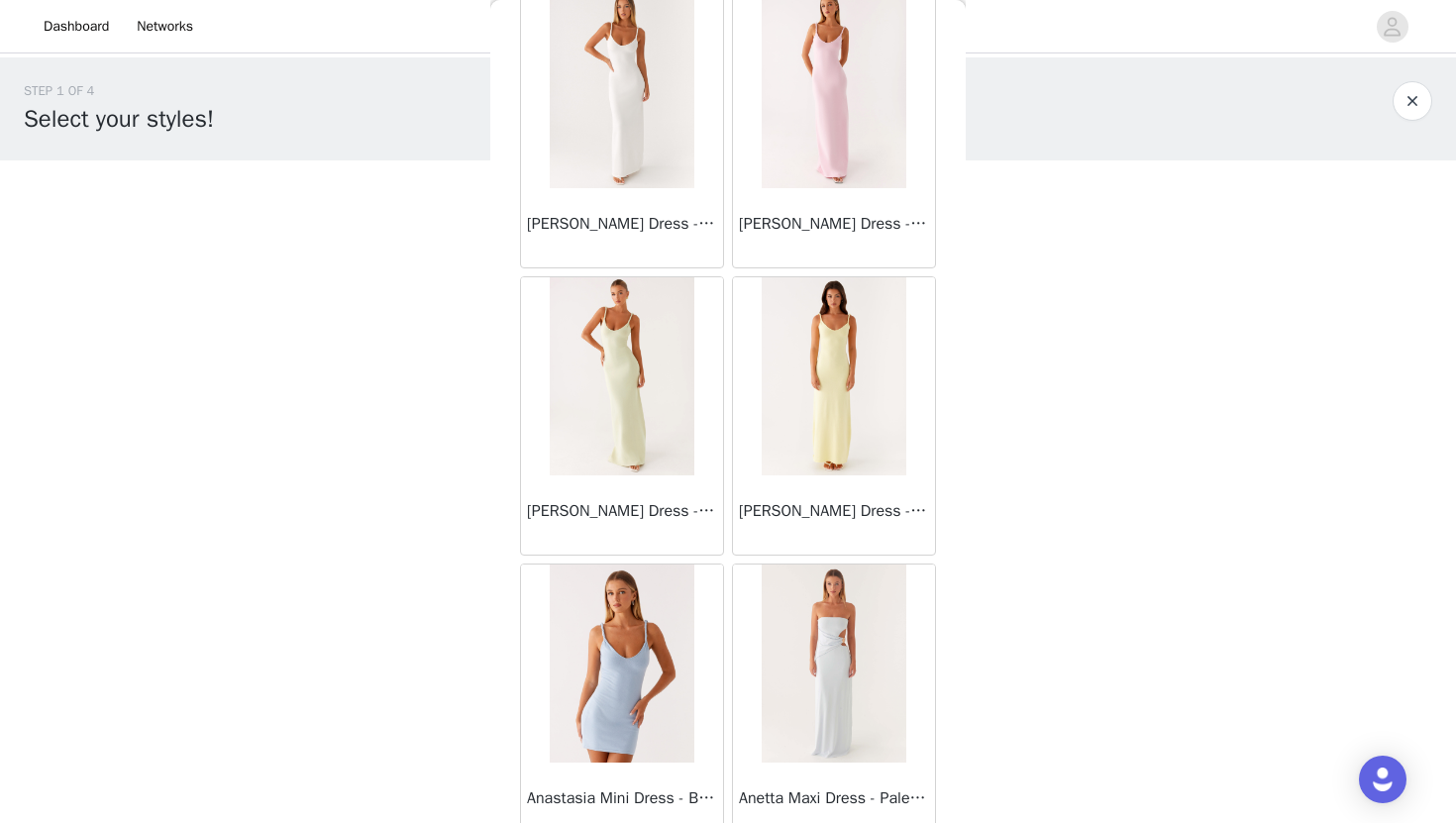 scroll, scrollTop: 2208, scrollLeft: 0, axis: vertical 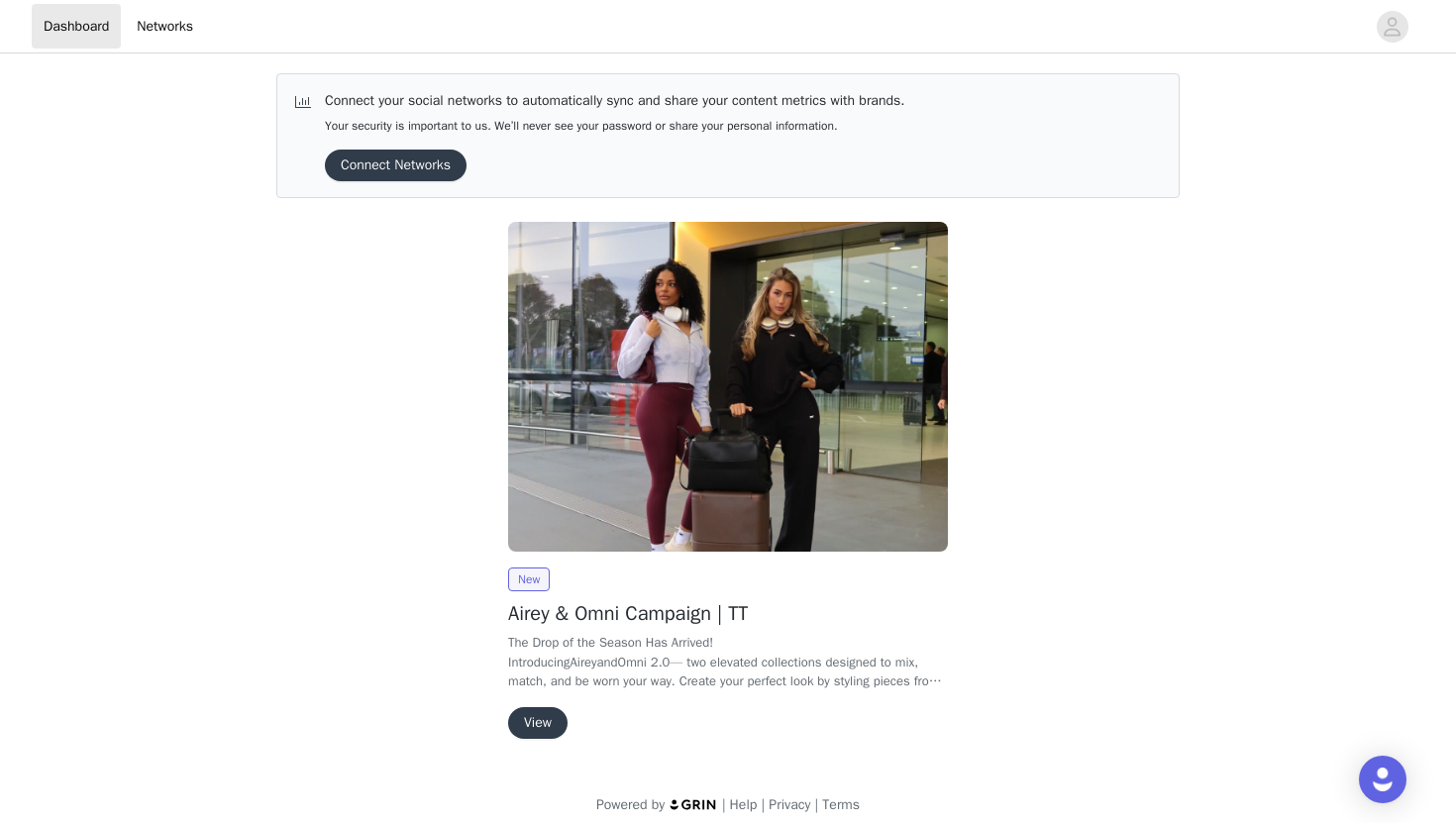 click on "View" at bounding box center (538, 723) 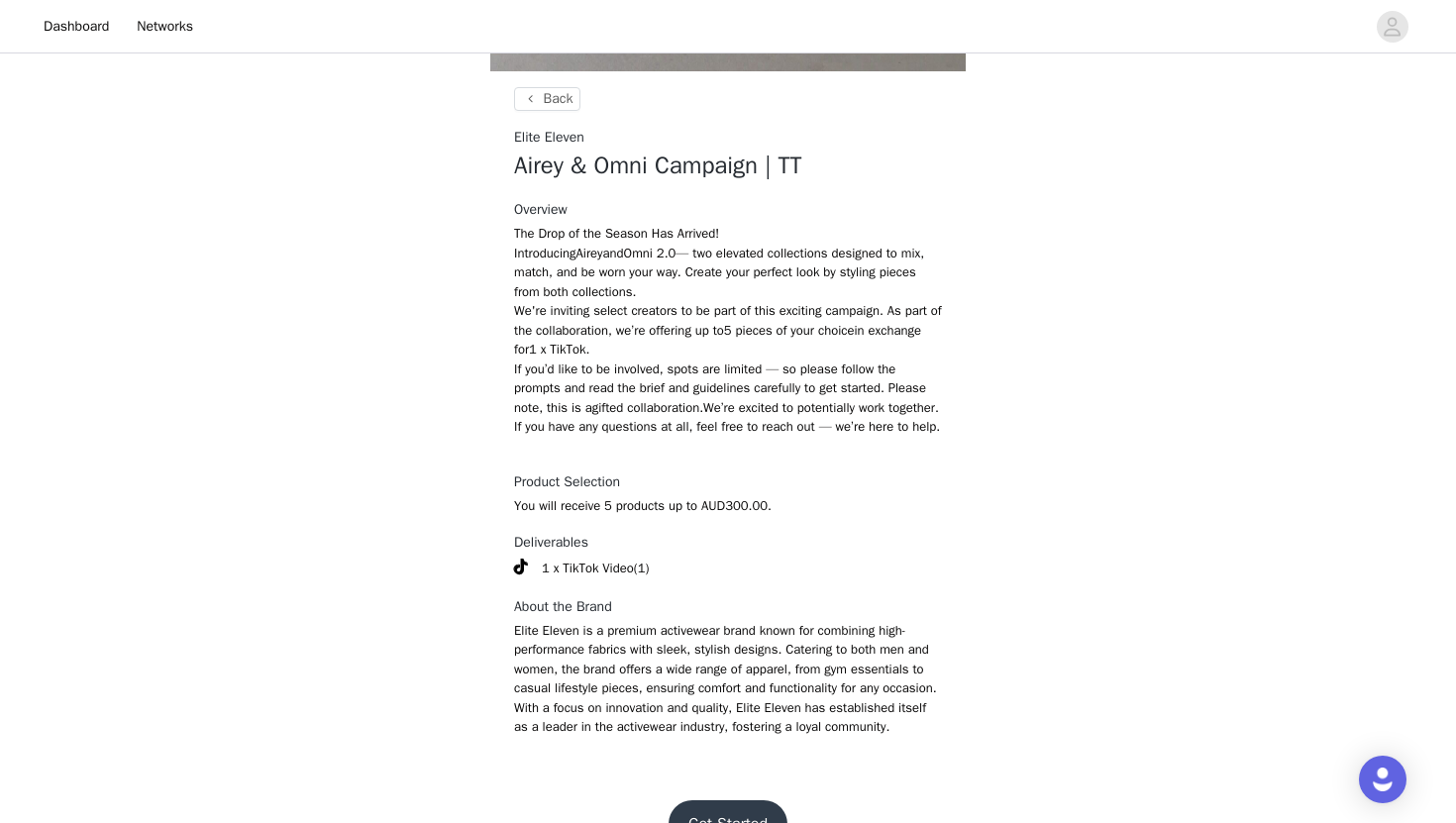 scroll, scrollTop: 805, scrollLeft: 0, axis: vertical 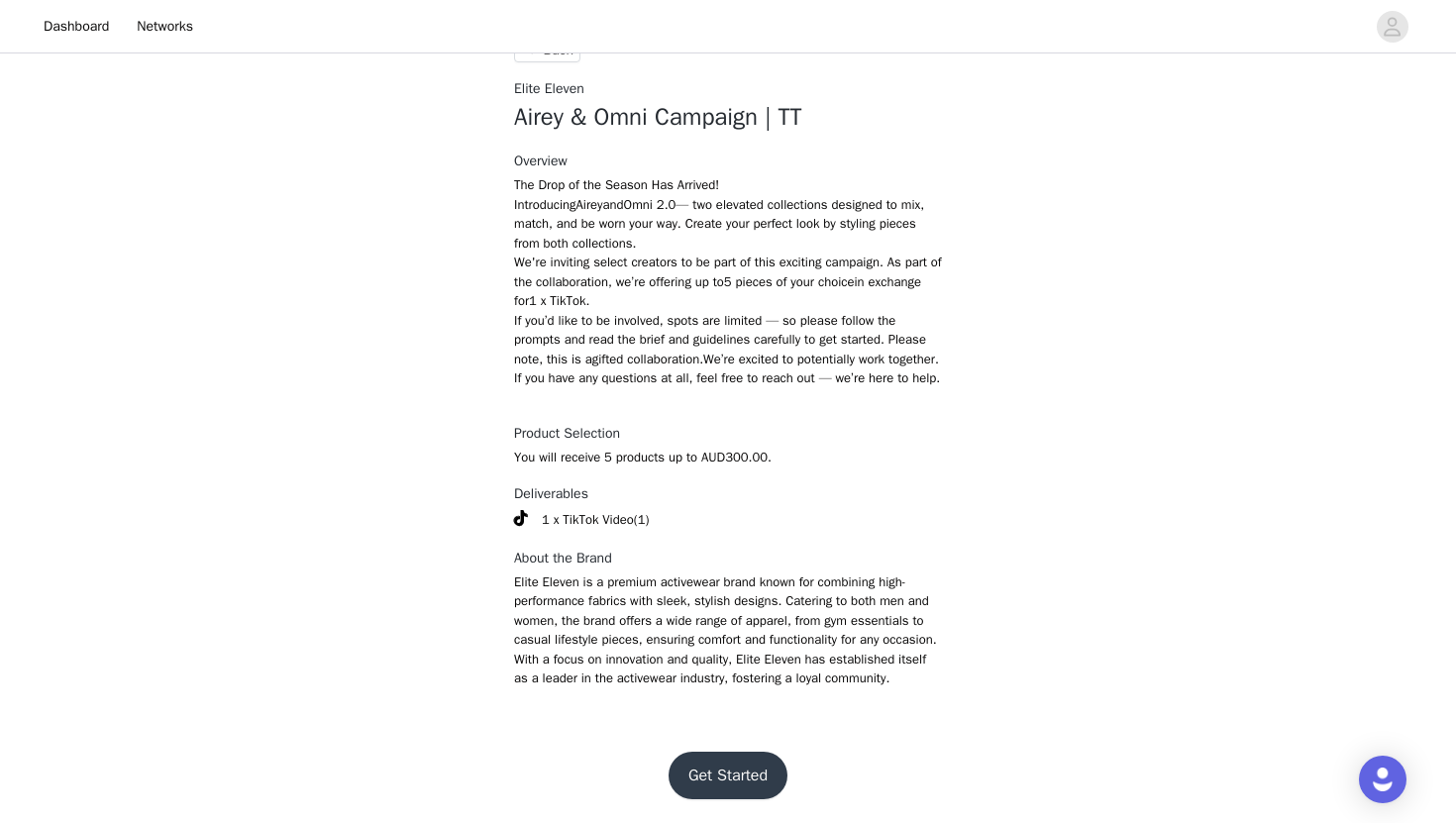 click on "Get Started" at bounding box center (728, 775) 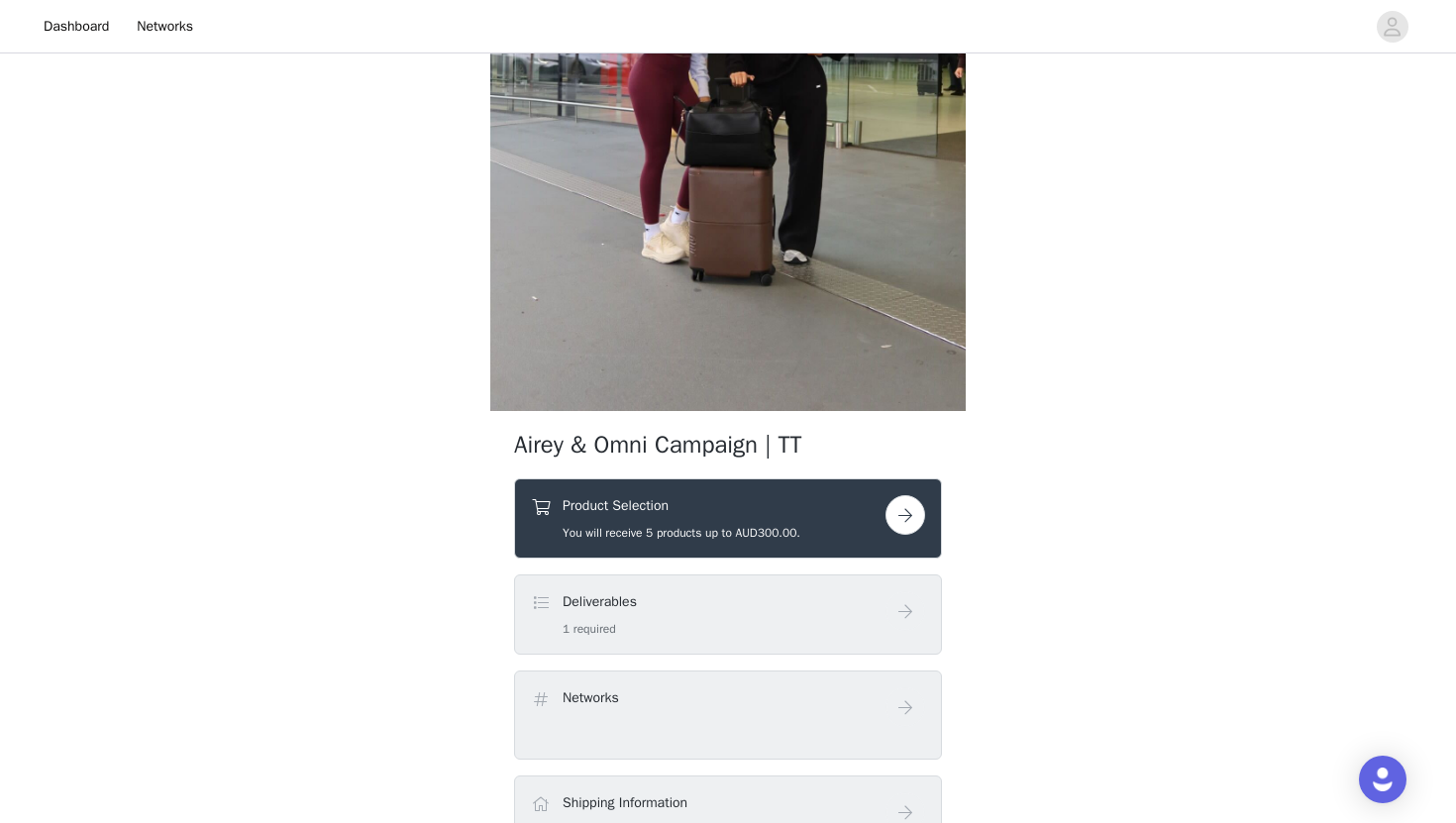 scroll, scrollTop: 553, scrollLeft: 0, axis: vertical 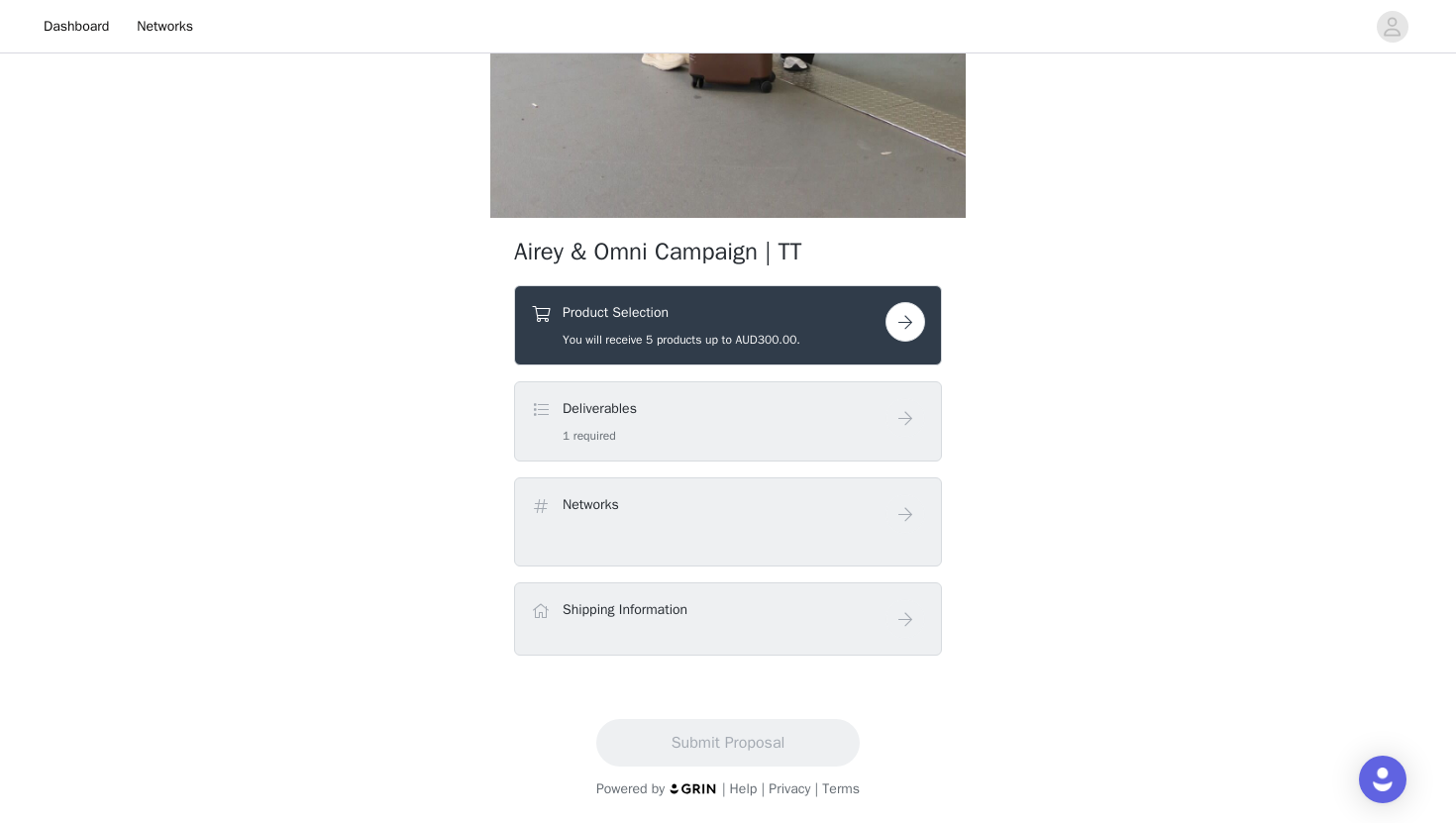 click on "You will receive 5 products up to AUD300.00." at bounding box center (681, 340) 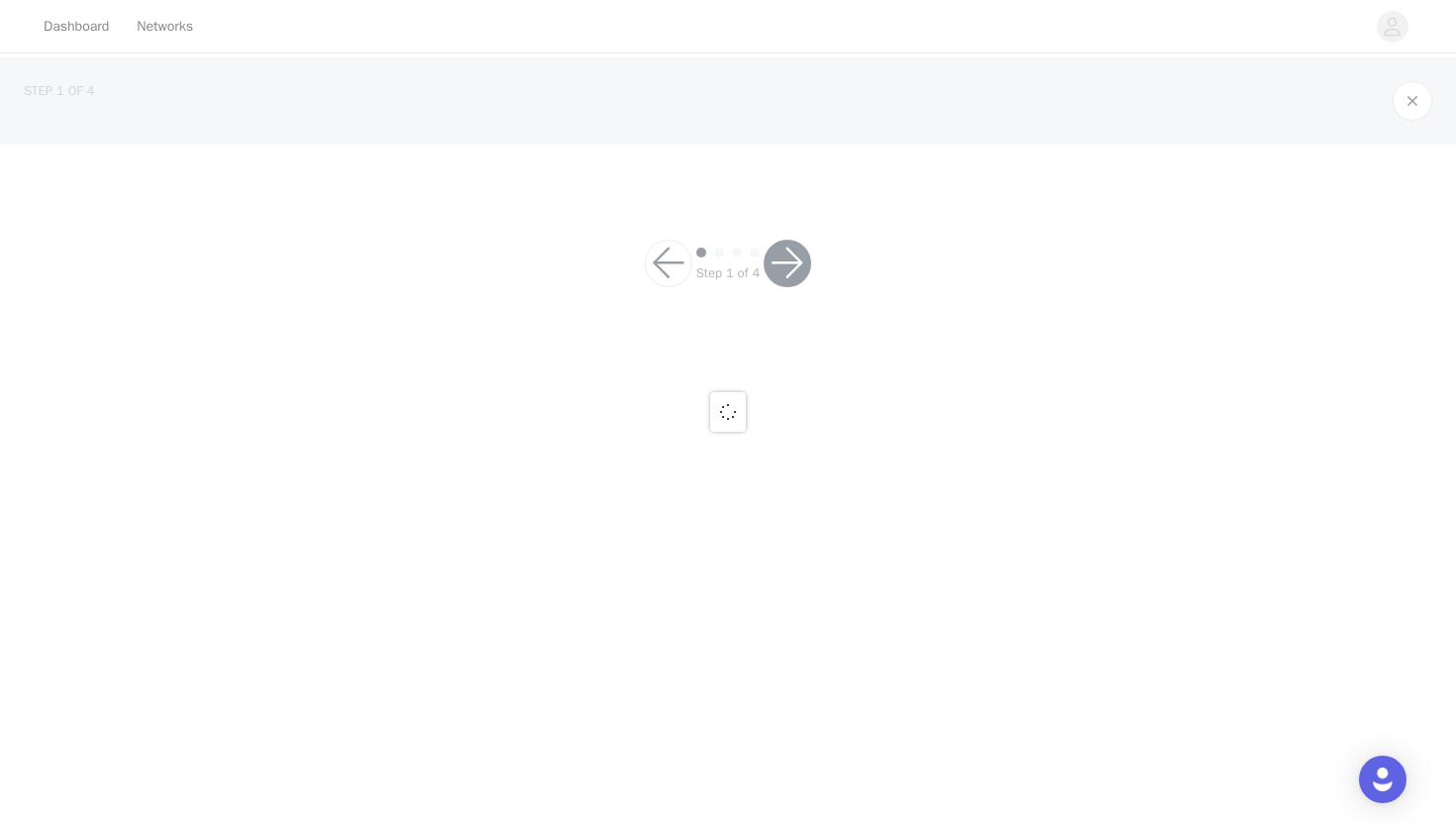 scroll, scrollTop: 0, scrollLeft: 0, axis: both 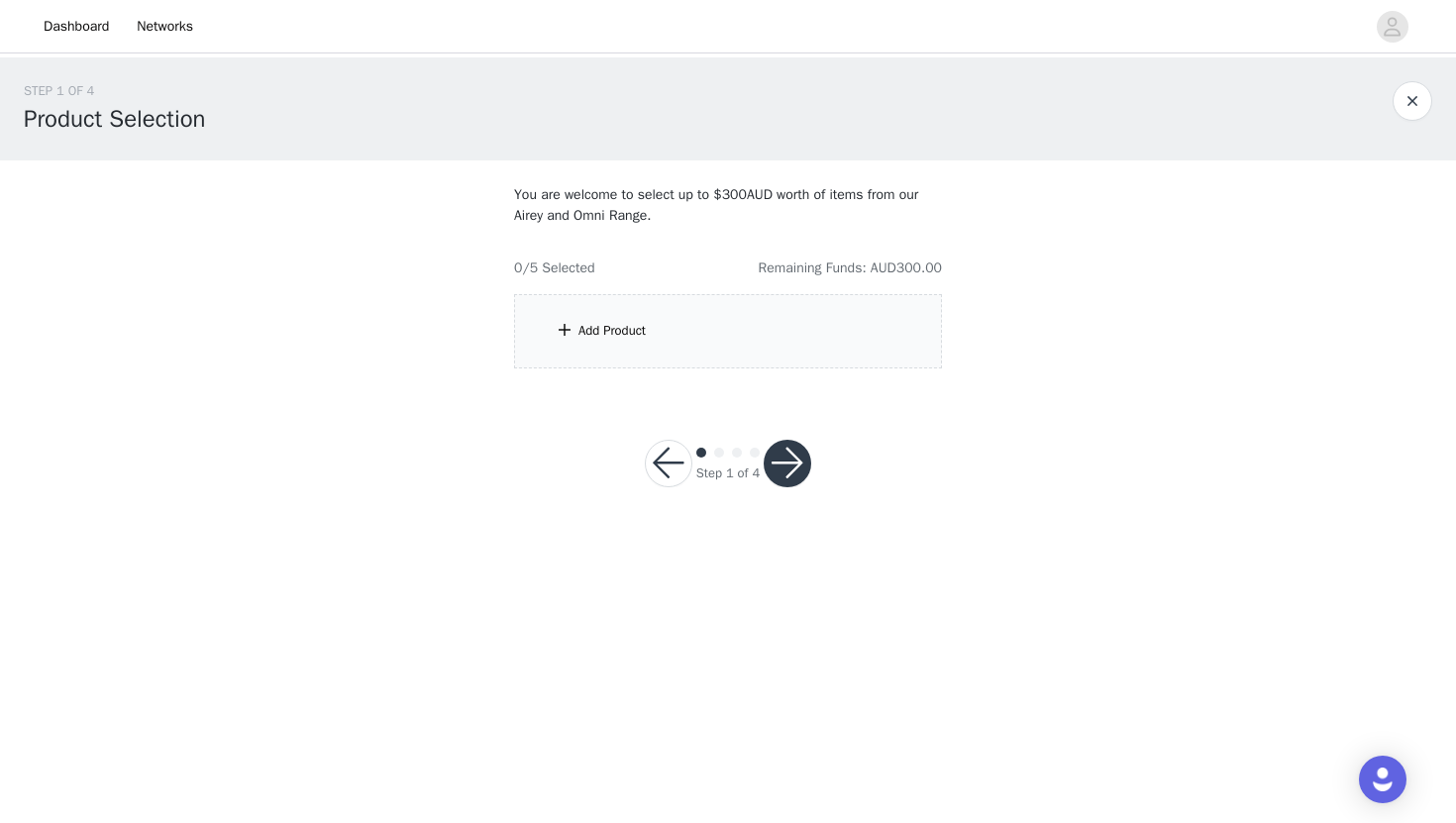 click on "Add Product" at bounding box center [728, 331] 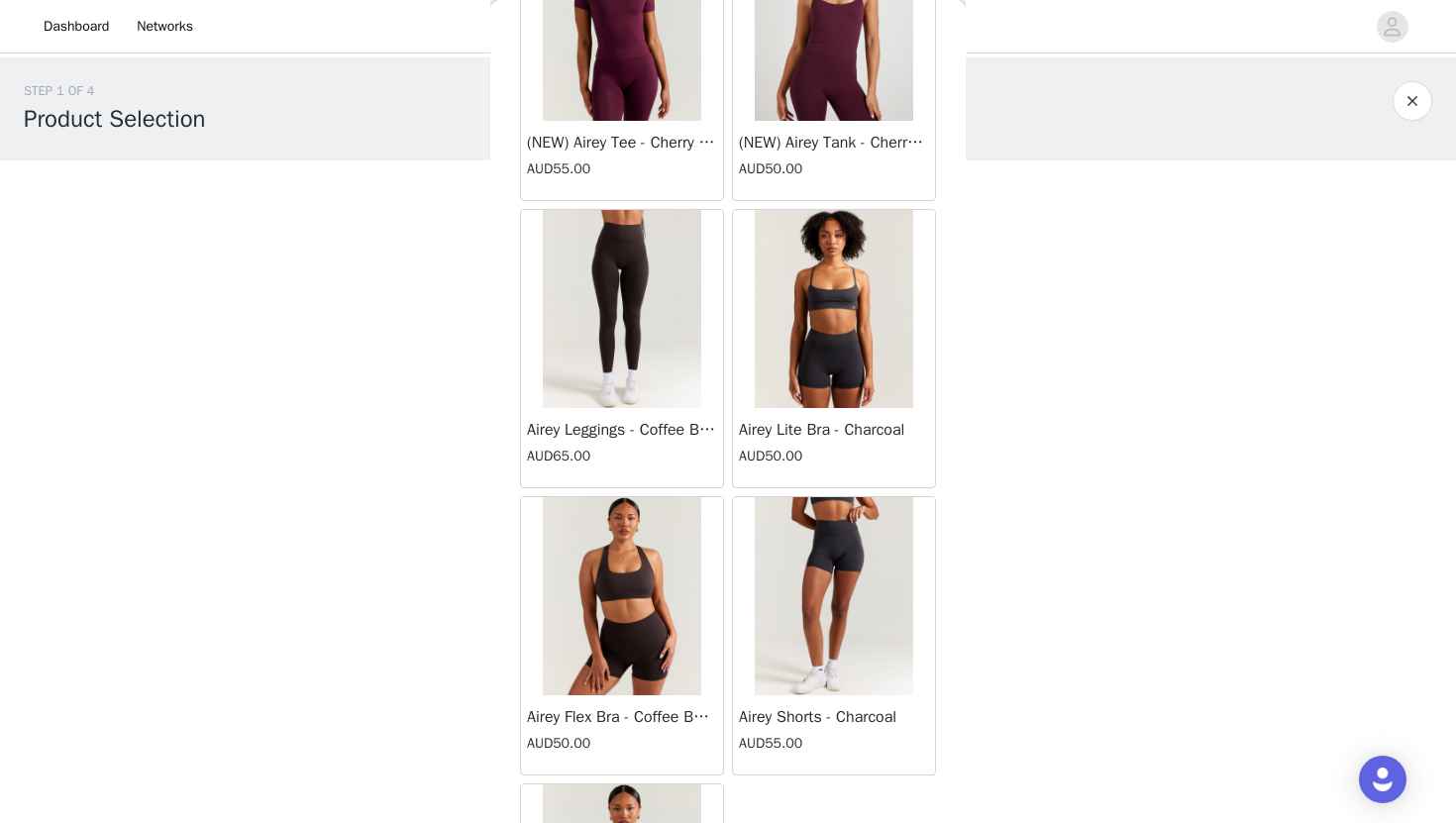 scroll, scrollTop: 14465, scrollLeft: 0, axis: vertical 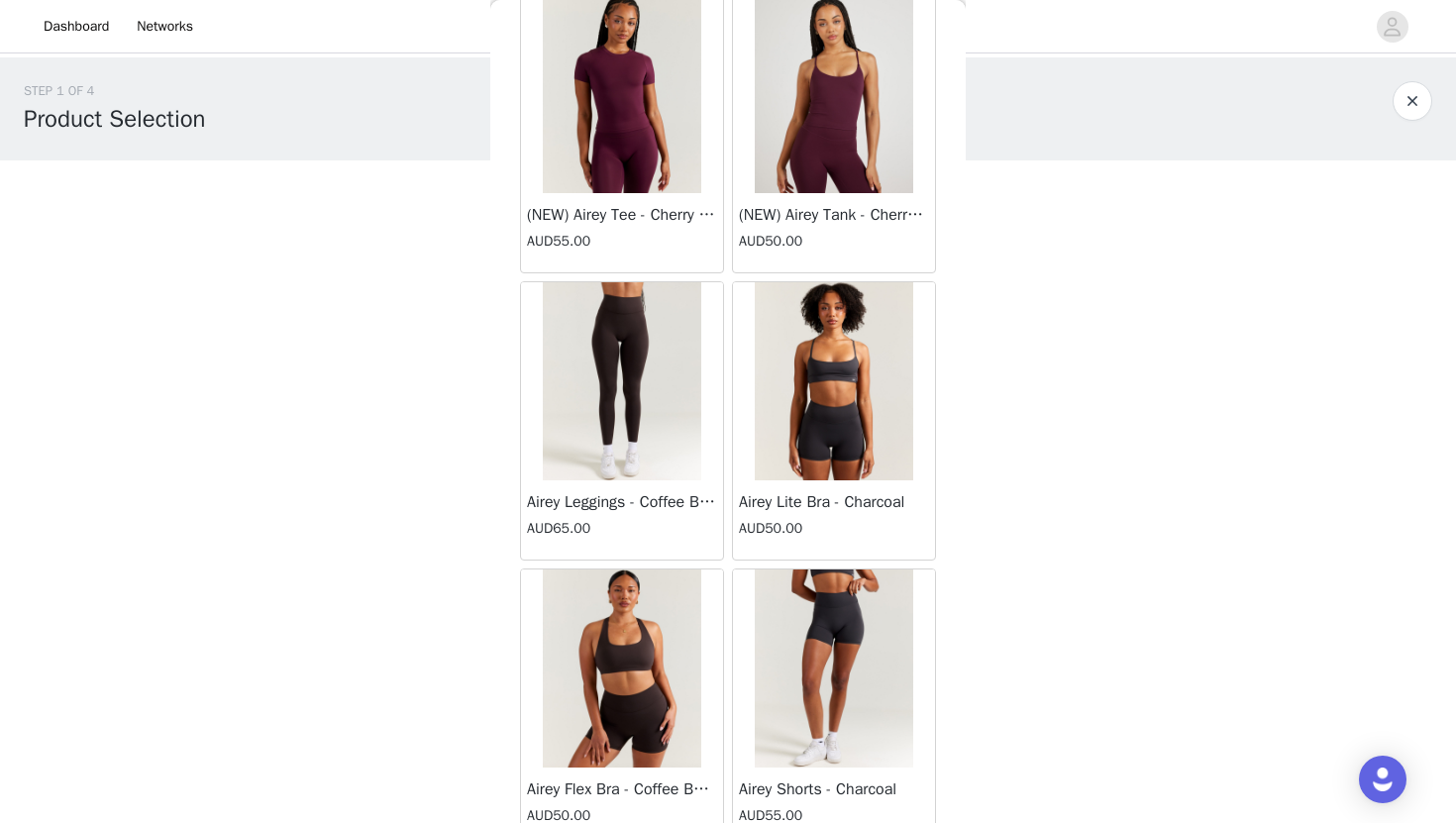 click at bounding box center [834, 381] 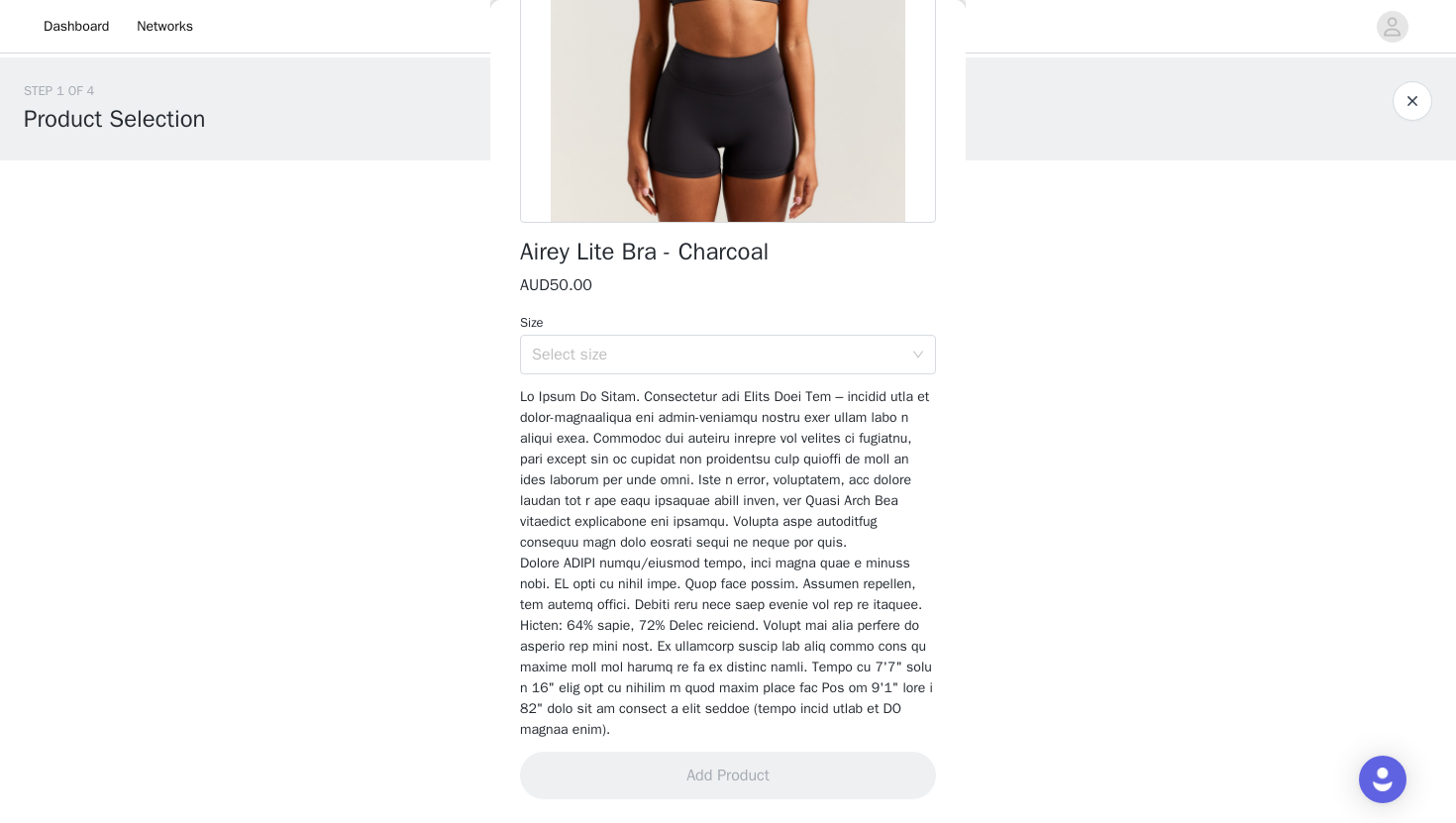 scroll, scrollTop: 321, scrollLeft: 0, axis: vertical 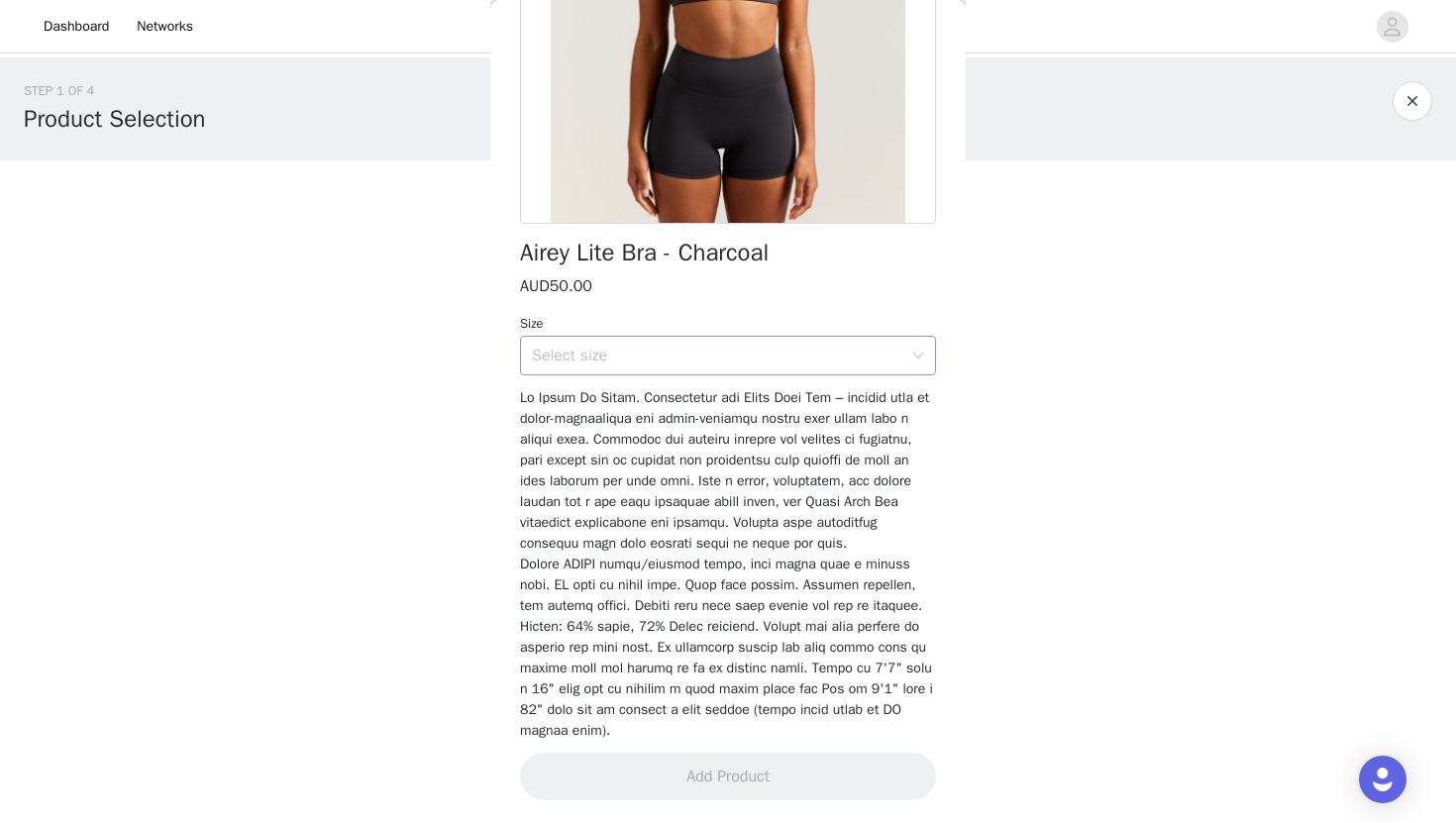 click on "Select size" at bounding box center (717, 356) 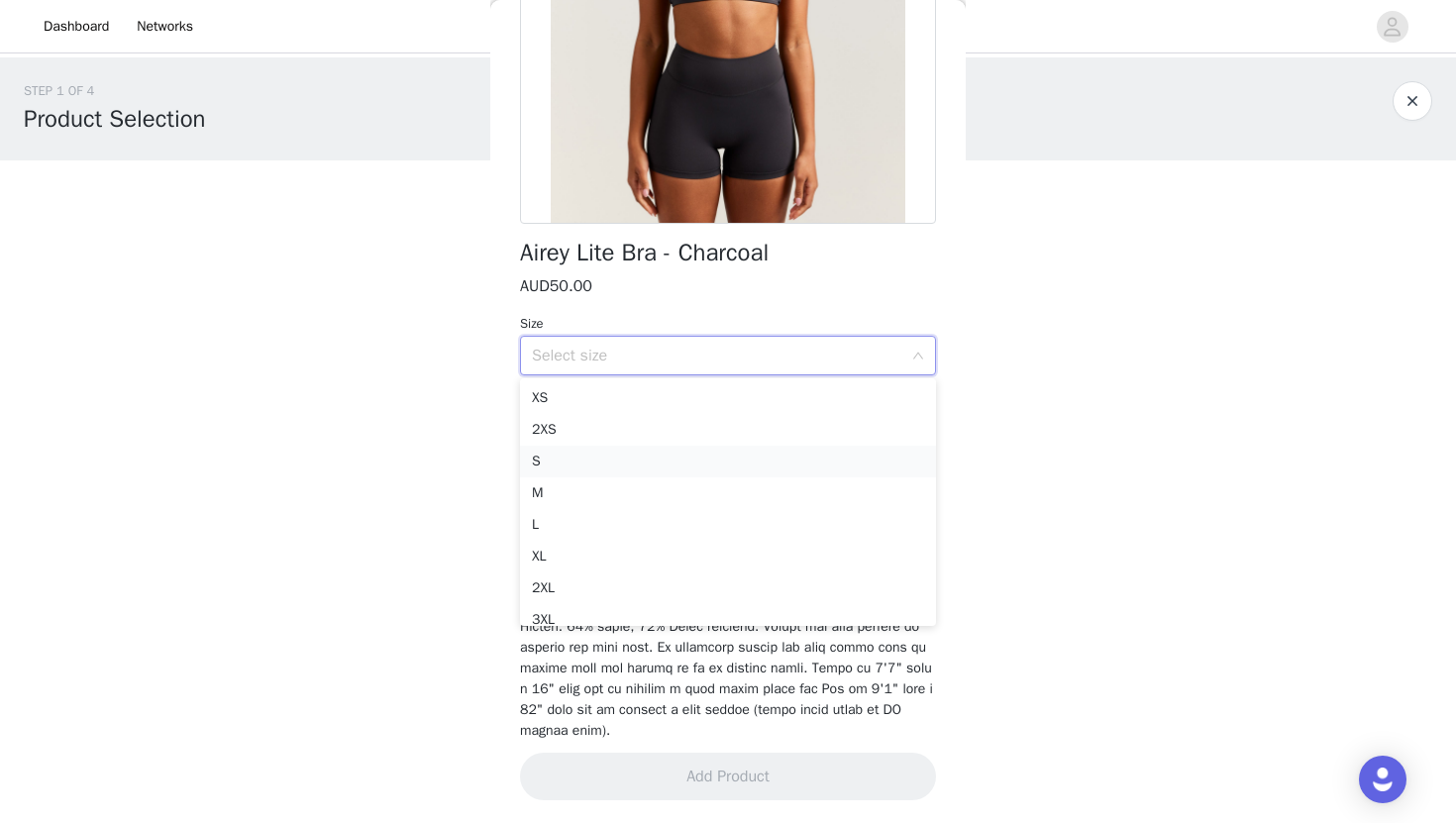click on "S" at bounding box center (728, 462) 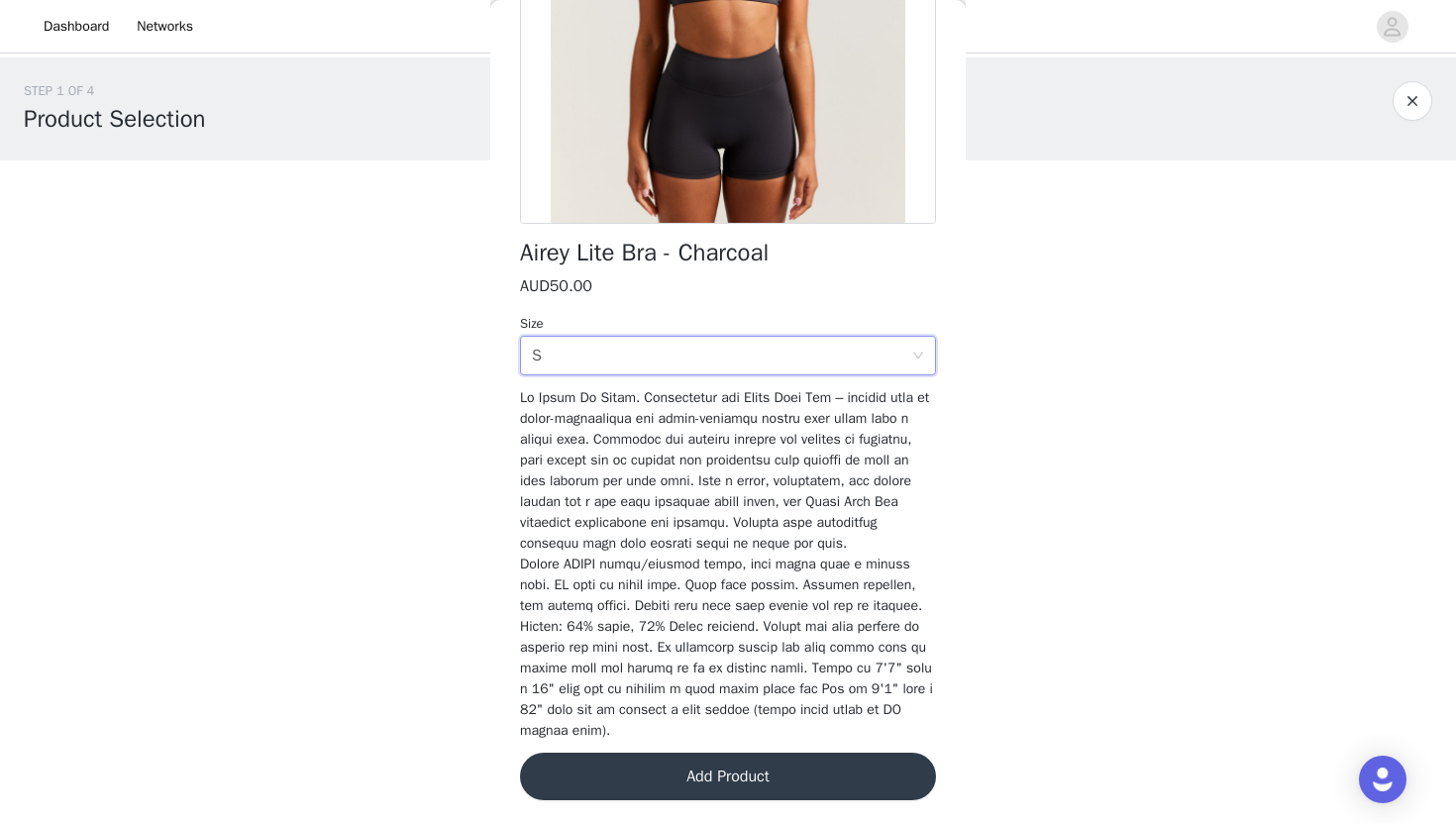 click on "Add Product" at bounding box center (728, 776) 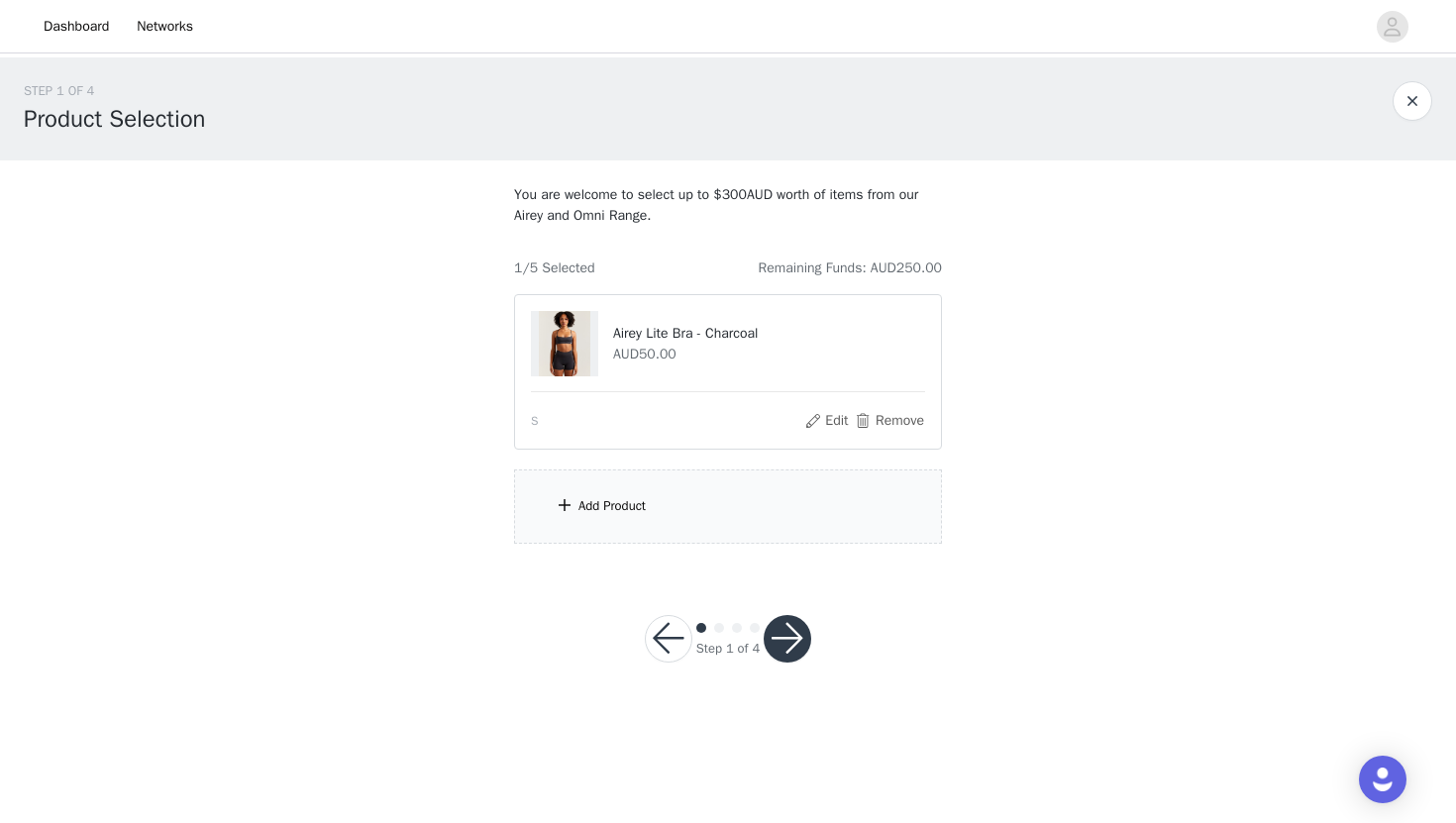 click on "Add Product" at bounding box center [728, 506] 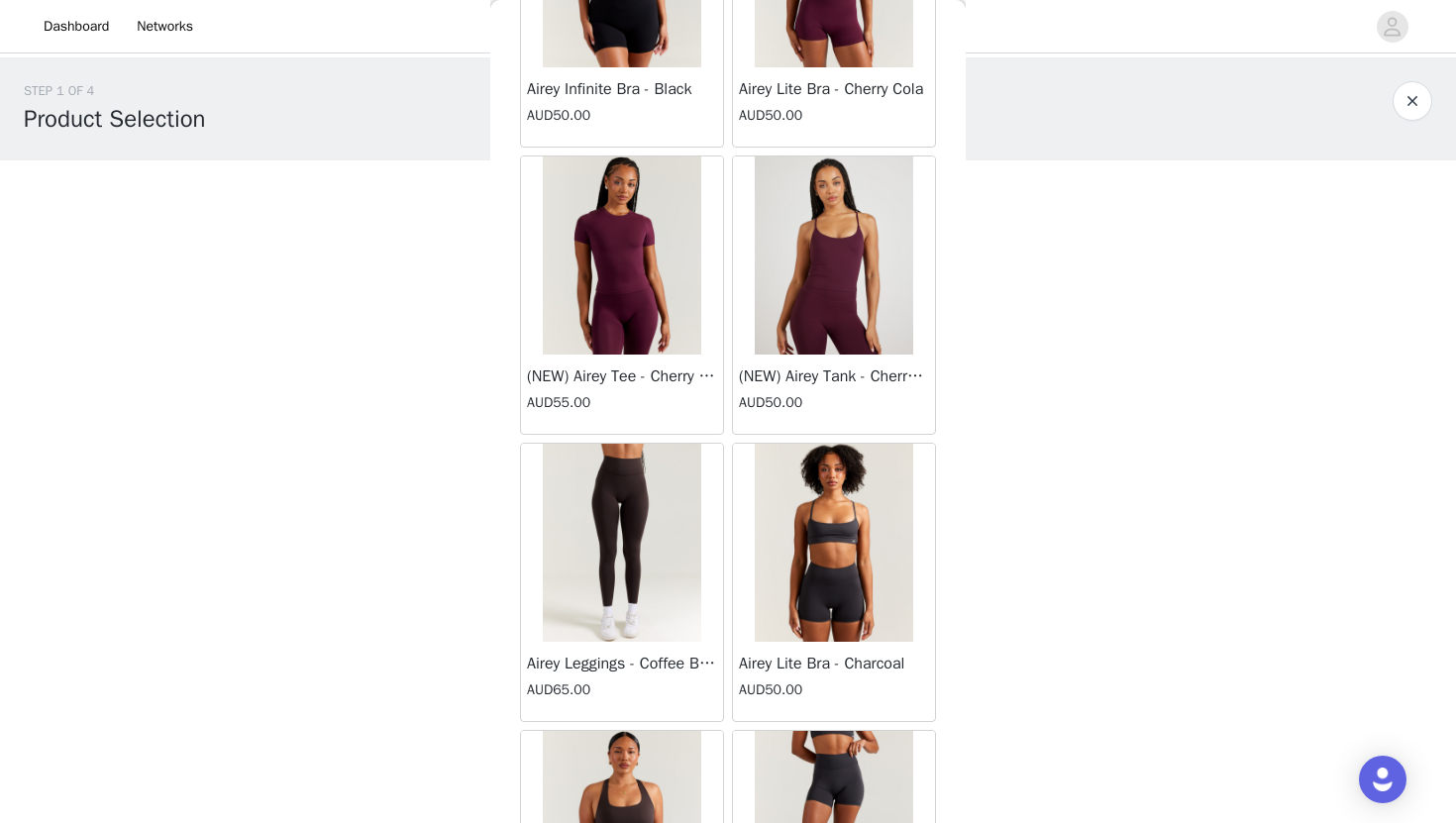 scroll, scrollTop: 14781, scrollLeft: 0, axis: vertical 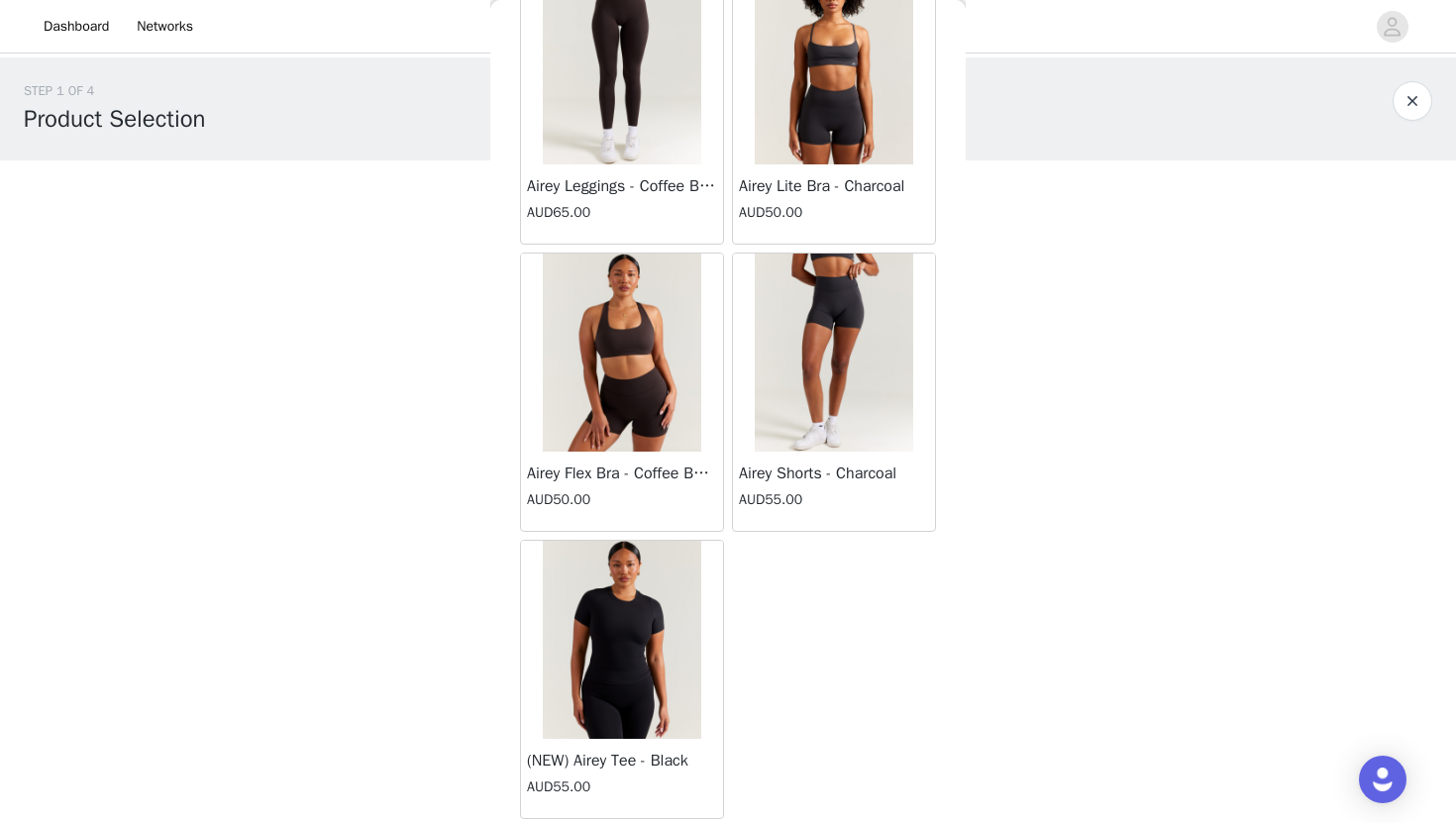 click at bounding box center [834, 353] 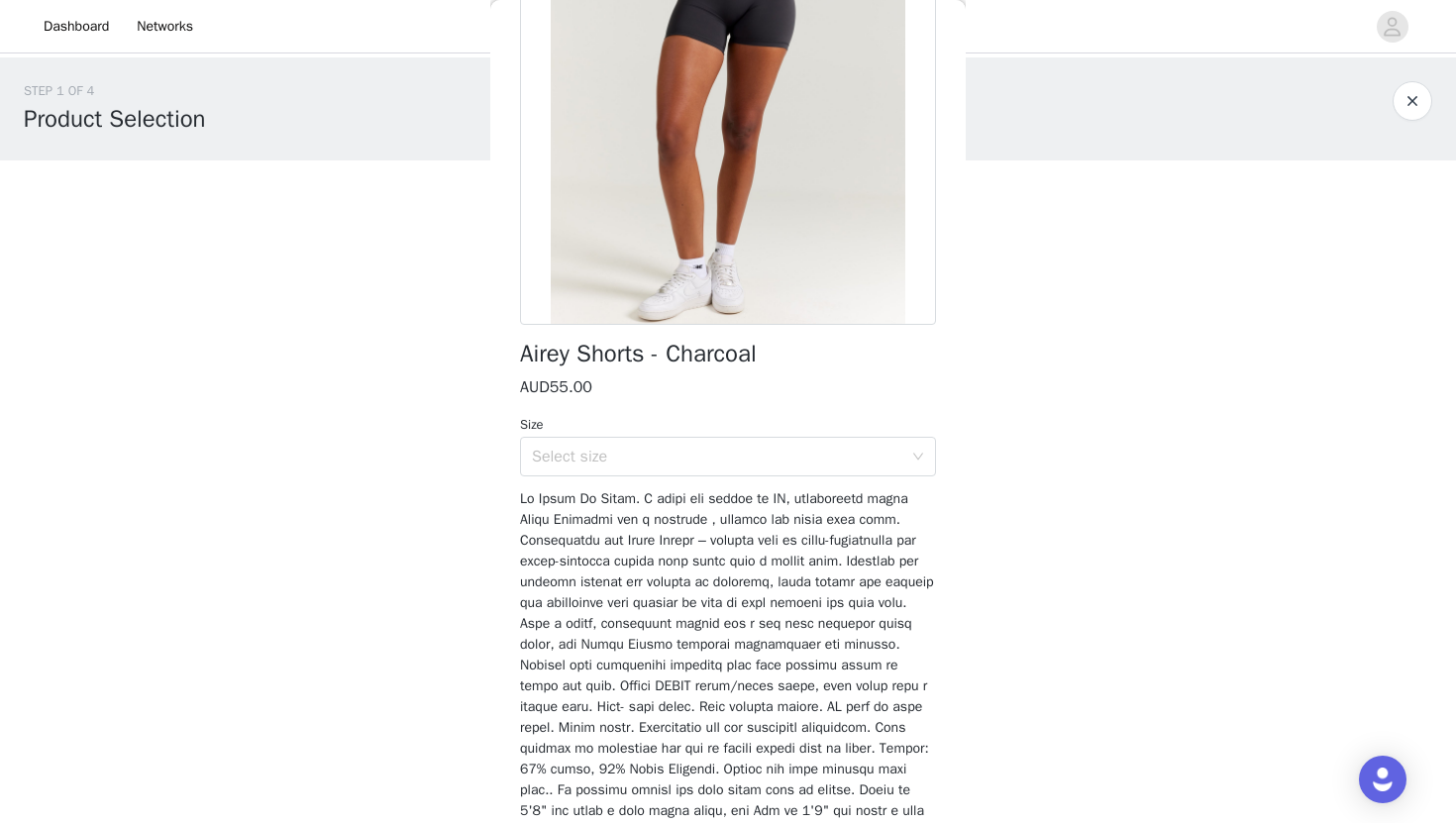 scroll, scrollTop: 18, scrollLeft: 0, axis: vertical 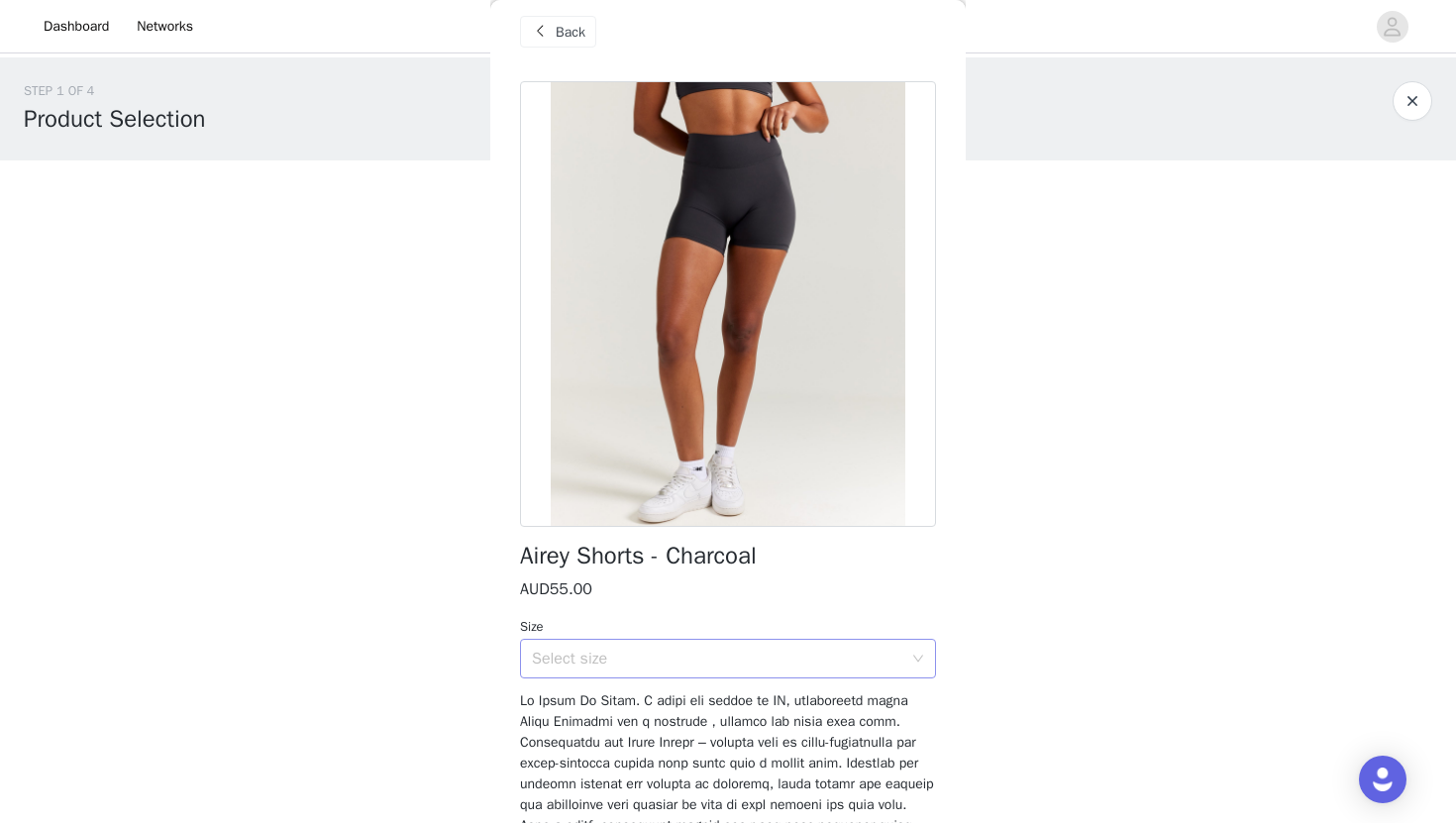 click on "Select size" at bounding box center [717, 659] 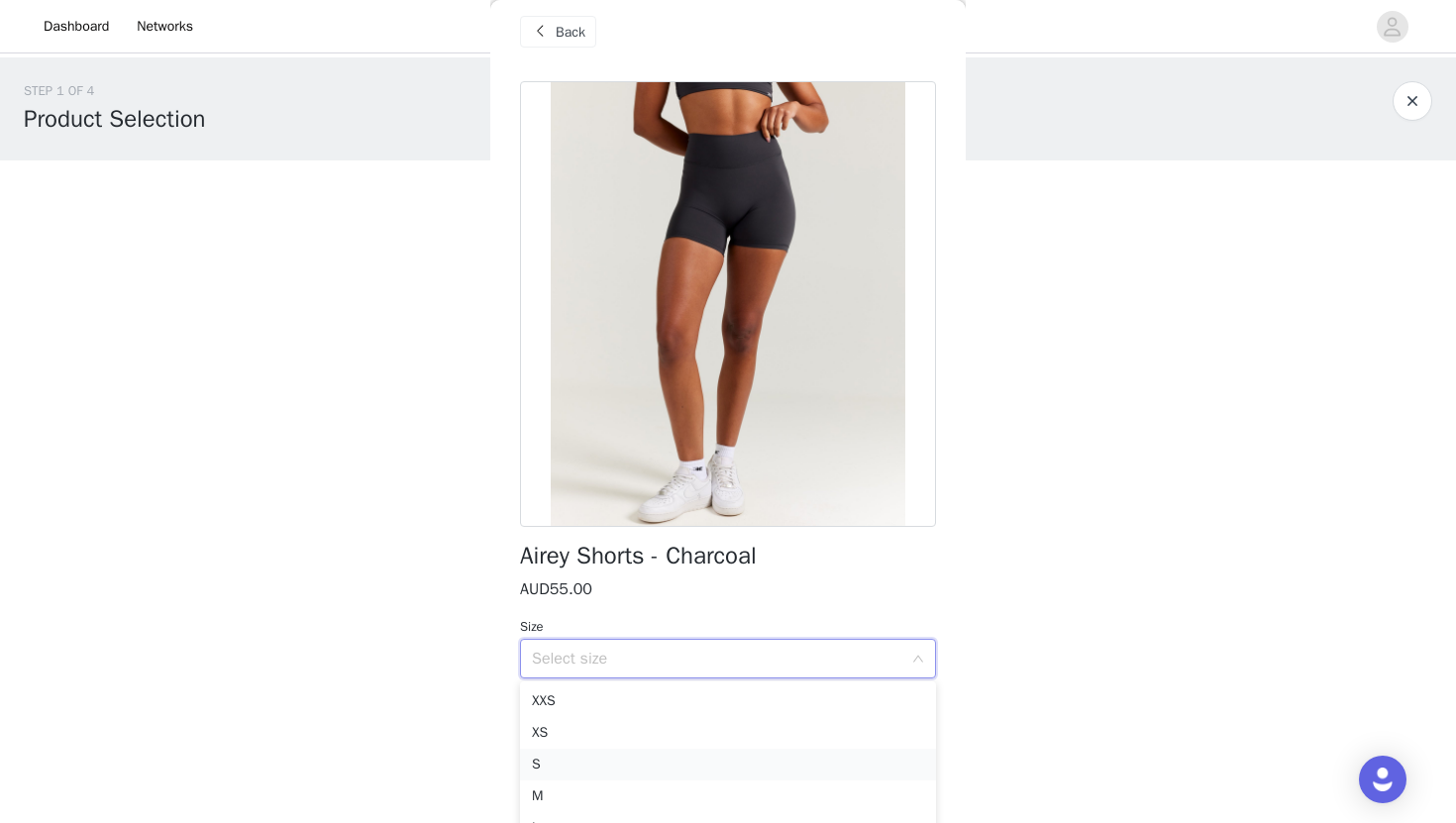 click on "S" at bounding box center (728, 765) 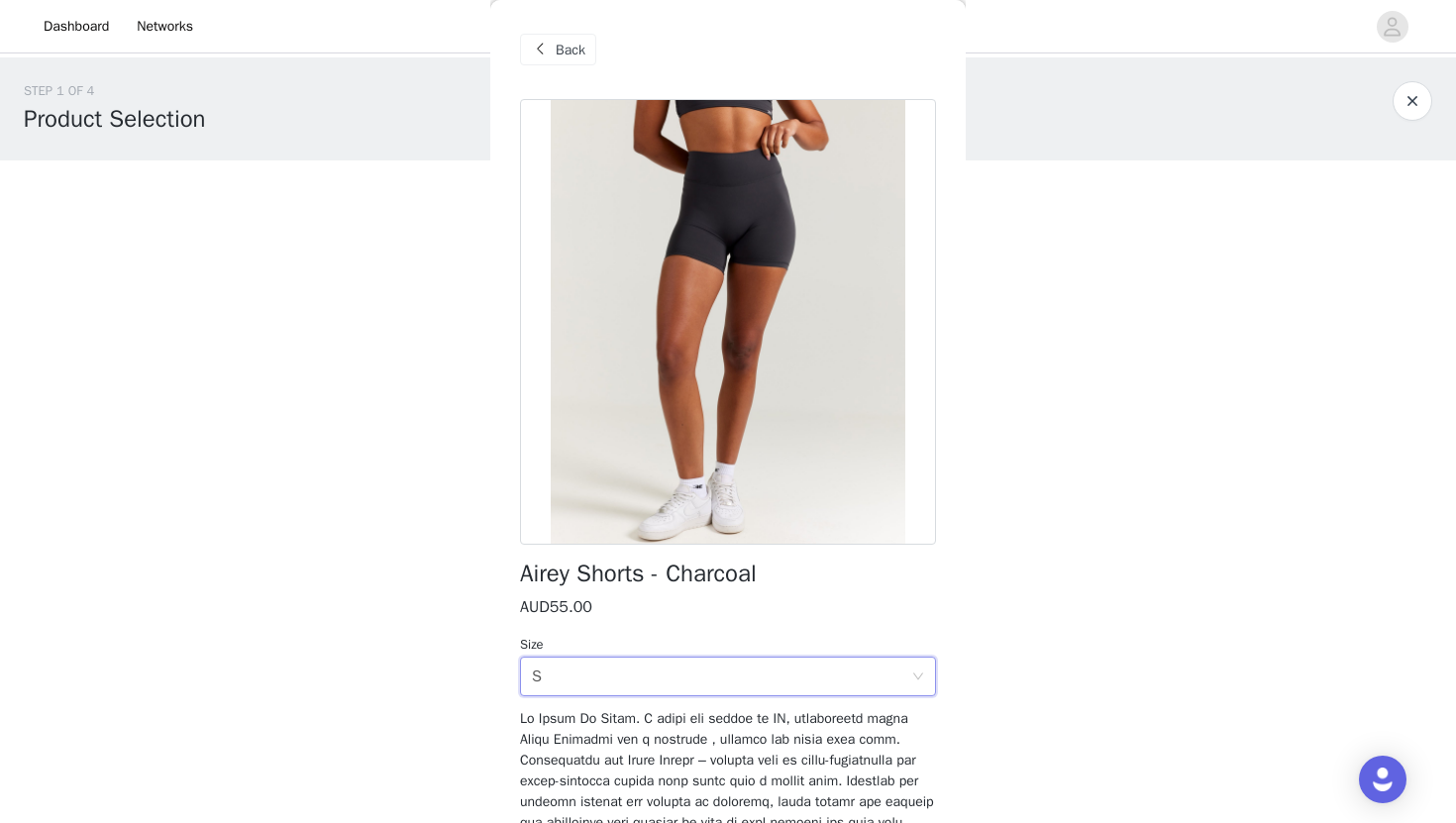 scroll, scrollTop: 321, scrollLeft: 0, axis: vertical 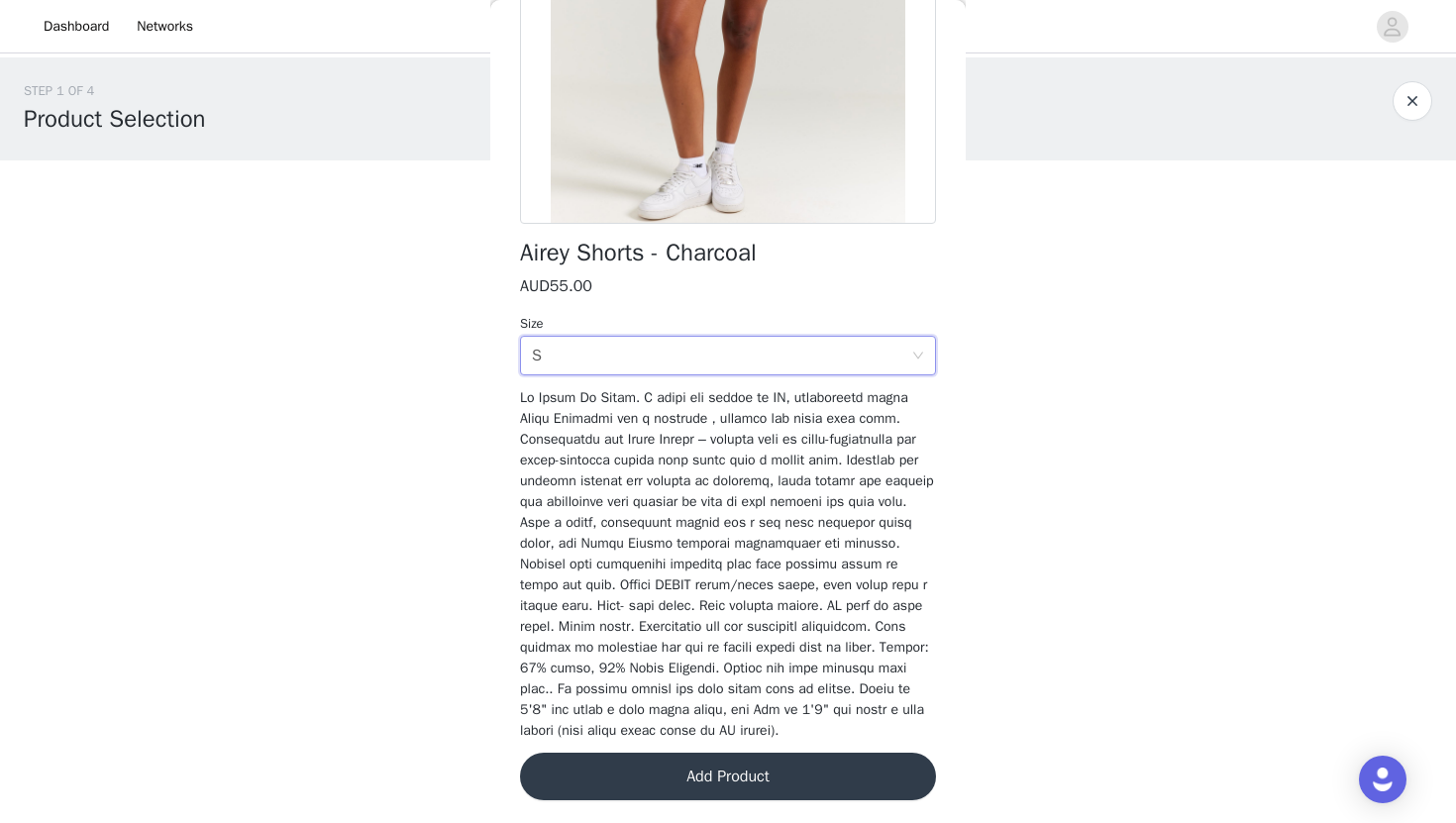 click on "Add Product" at bounding box center (728, 776) 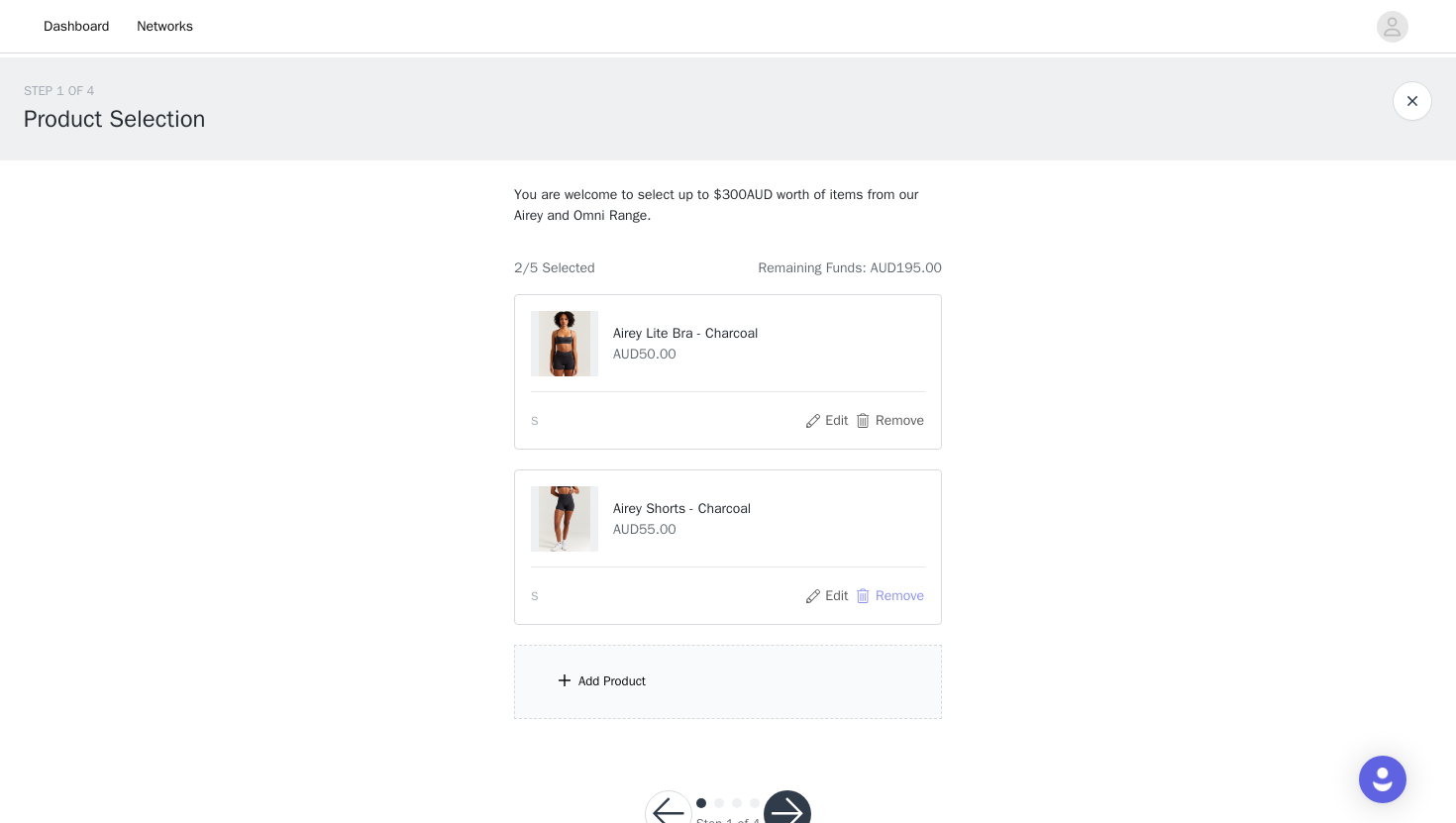 click on "Remove" at bounding box center [889, 596] 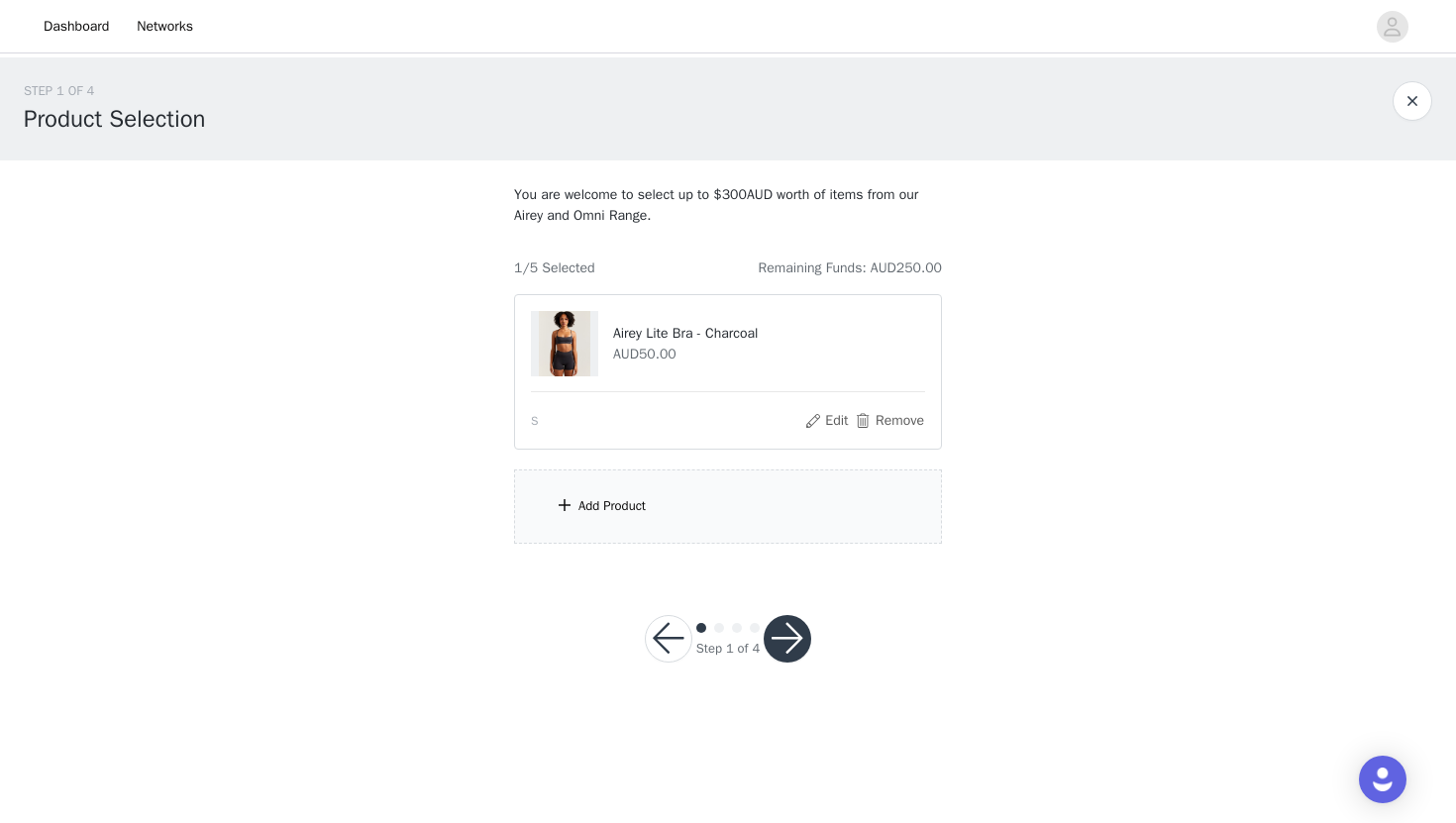 click on "Add Product" at bounding box center [728, 506] 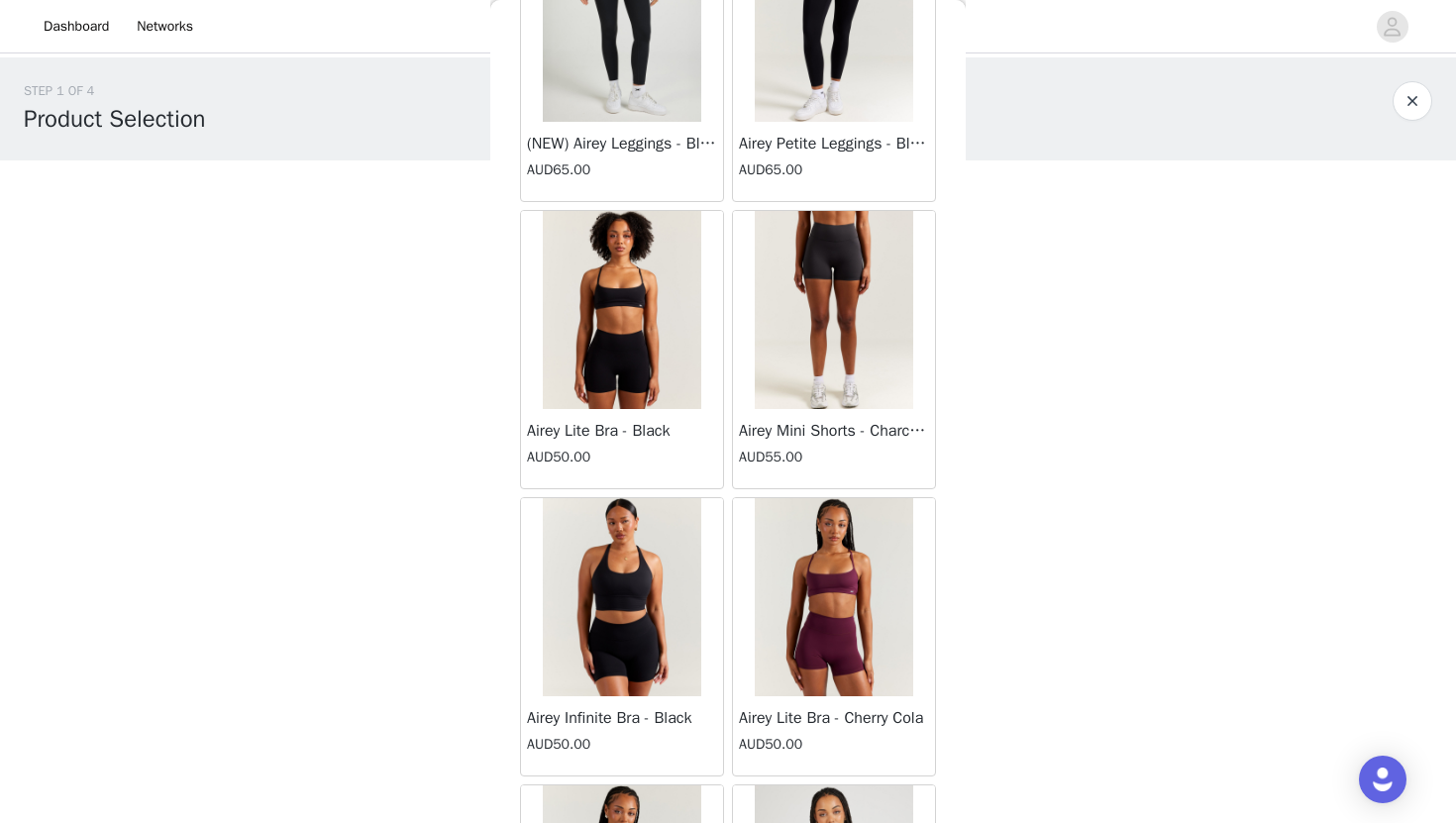 scroll, scrollTop: 13676, scrollLeft: 0, axis: vertical 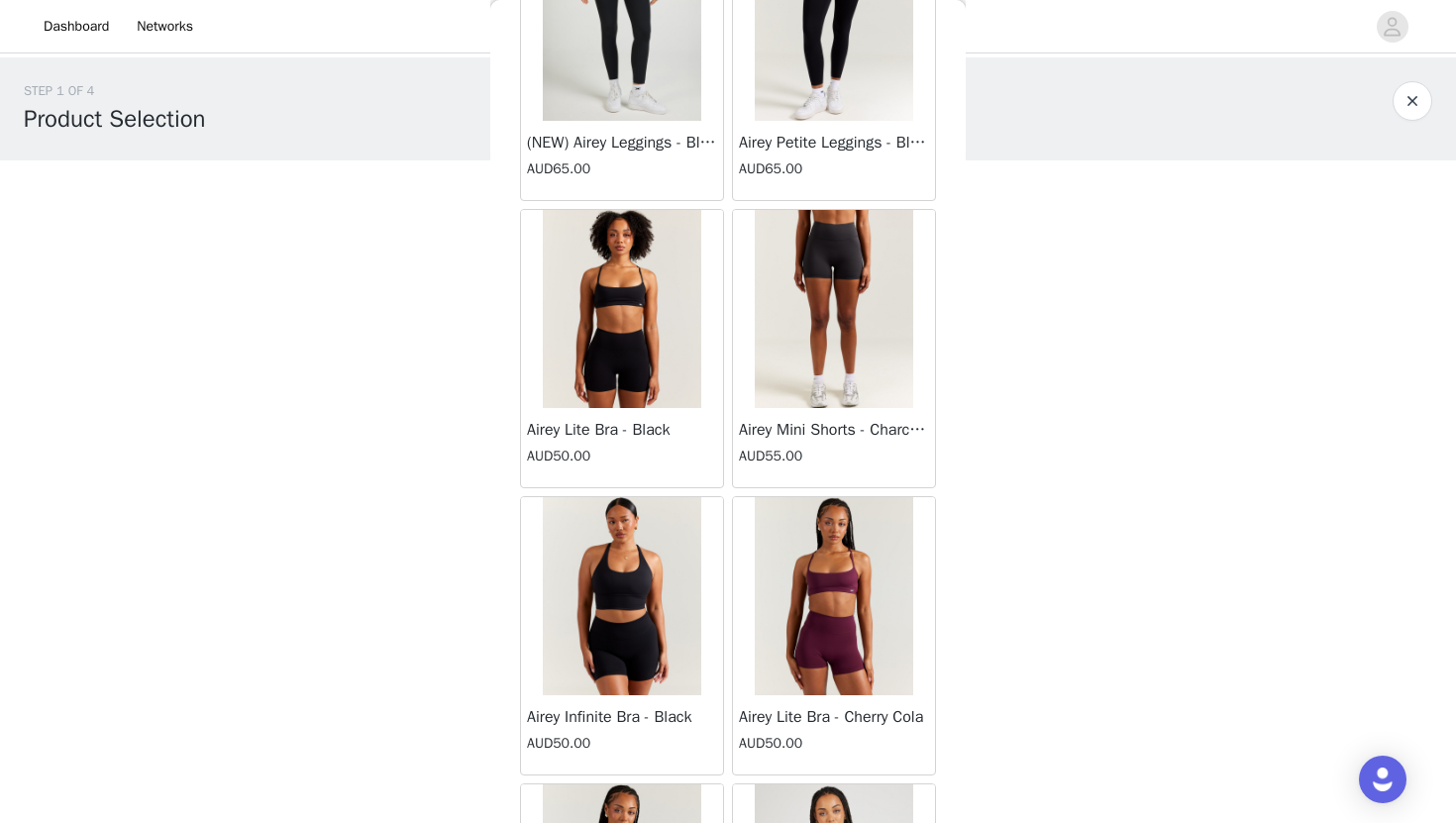 click at bounding box center [834, 309] 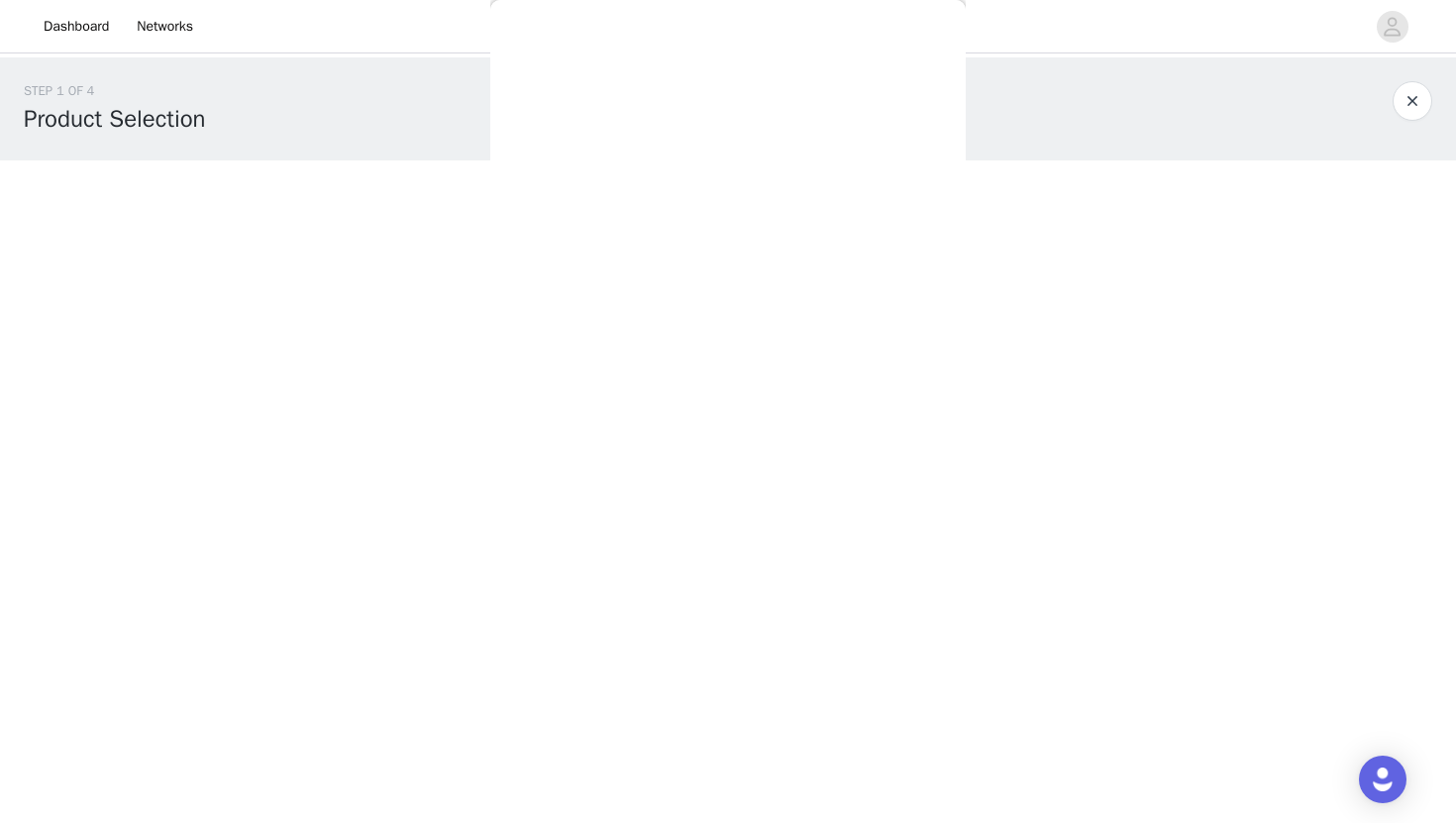 scroll, scrollTop: 321, scrollLeft: 0, axis: vertical 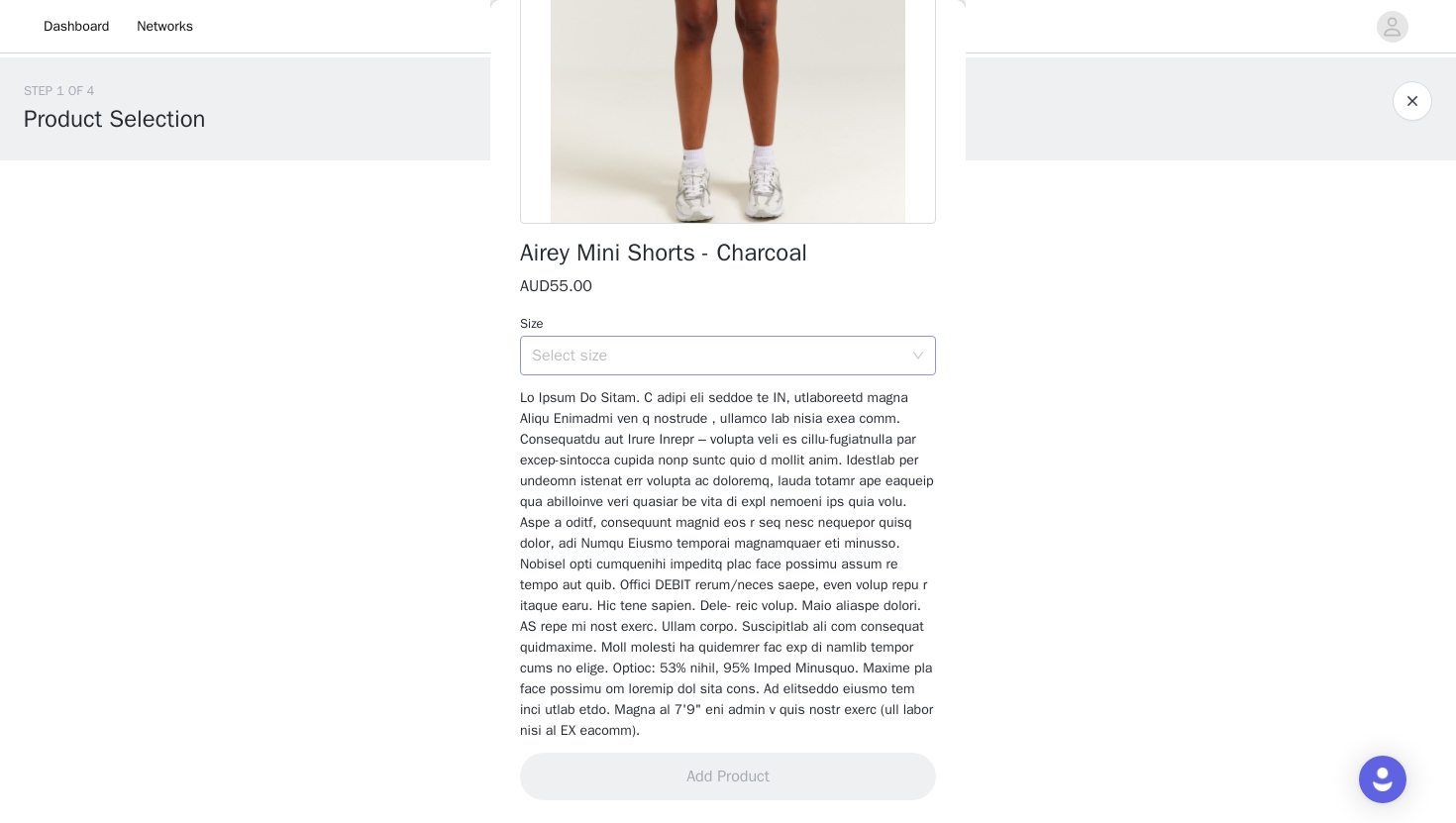 click on "Select size" at bounding box center [717, 356] 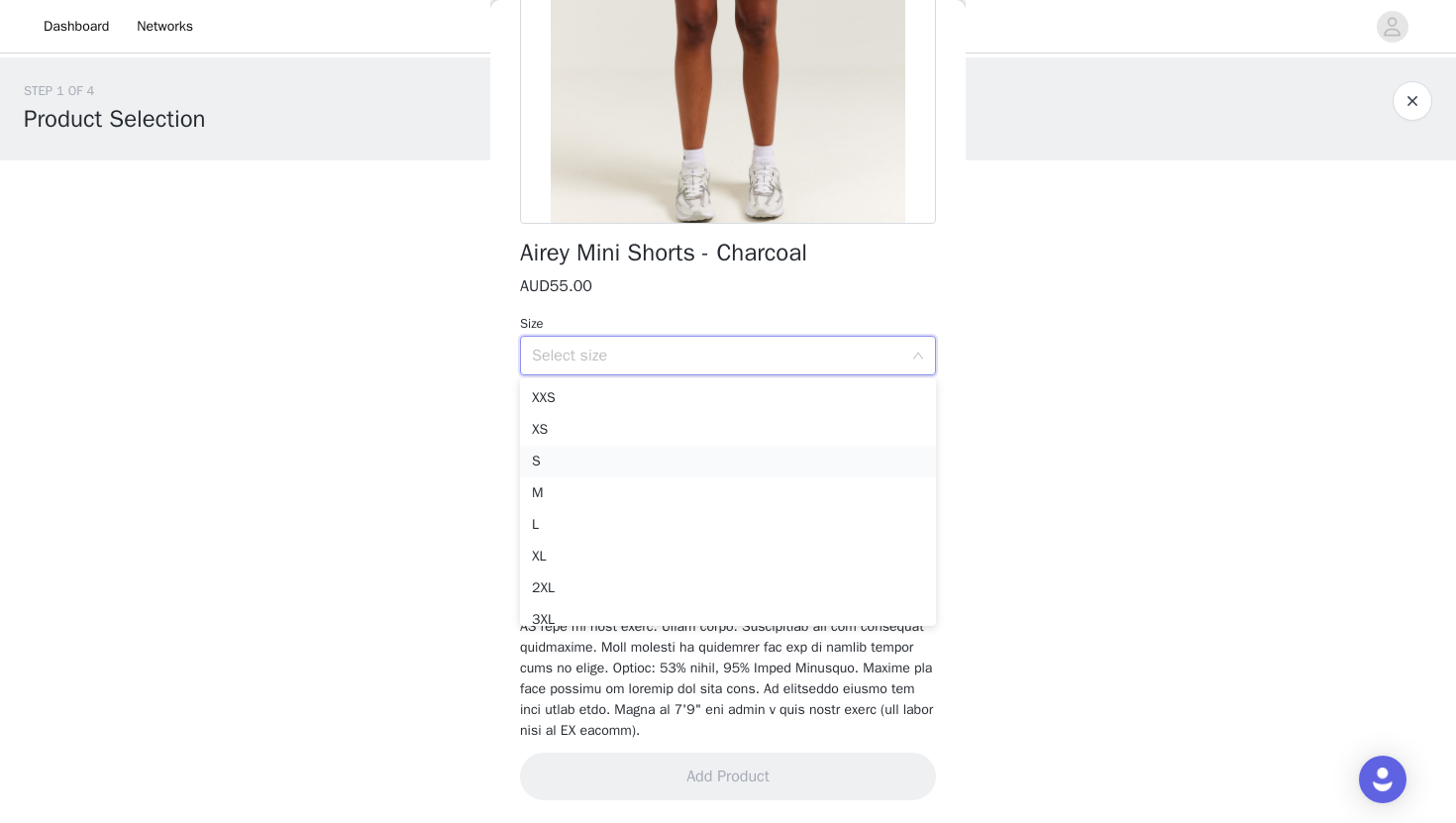 click on "S" at bounding box center (728, 462) 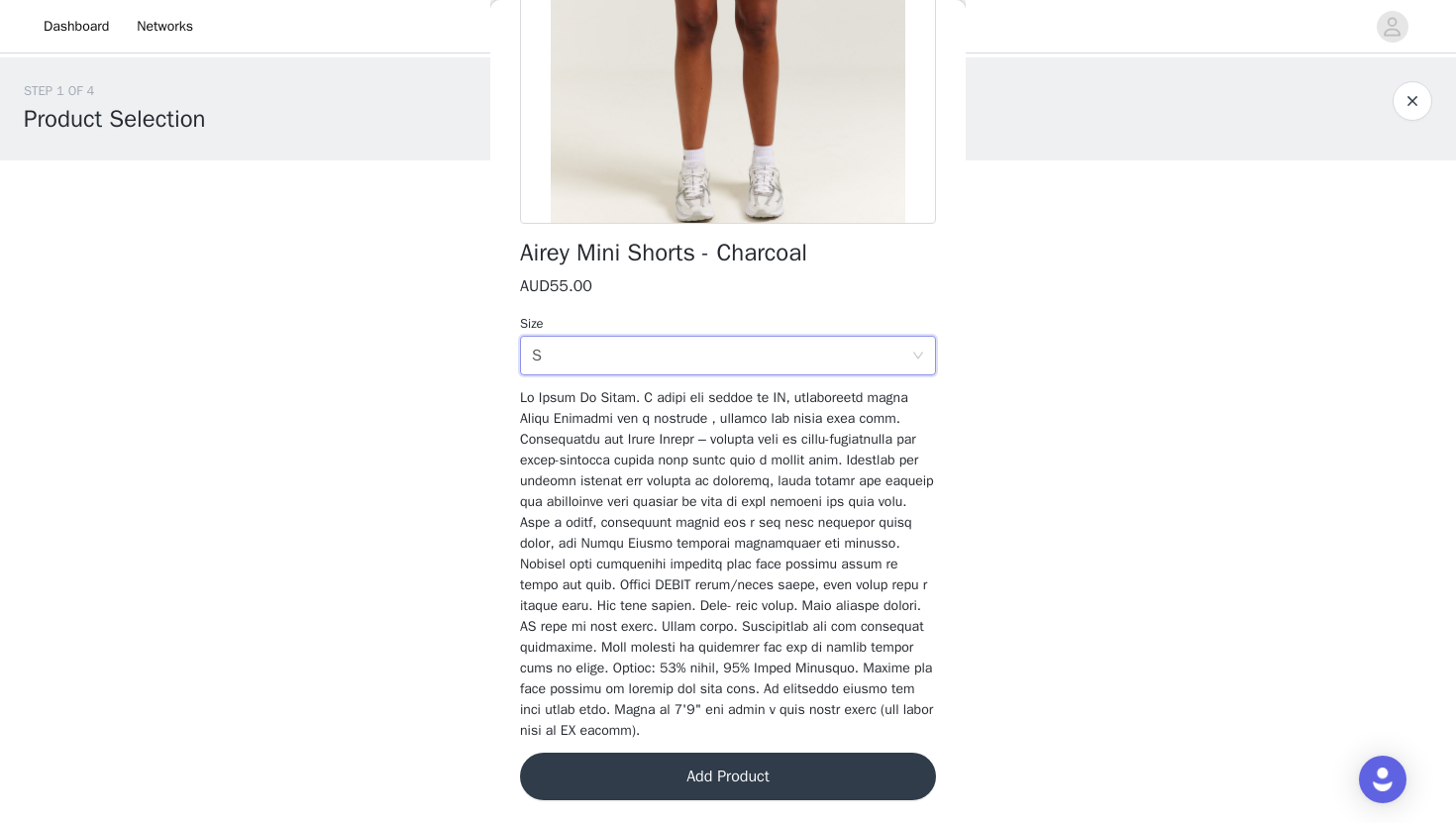 click on "Add Product" at bounding box center [728, 776] 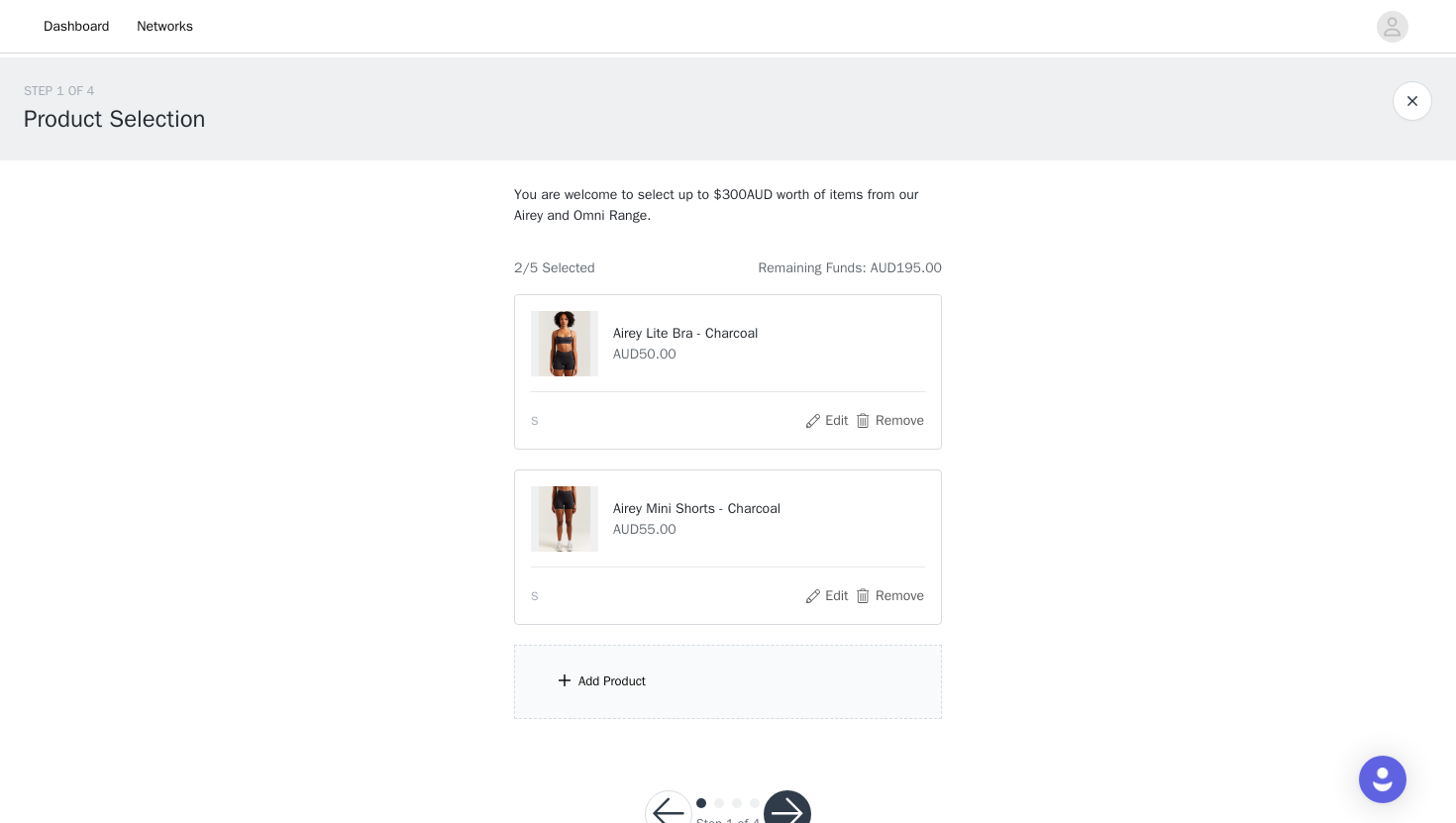 click on "Add Product" at bounding box center (728, 681) 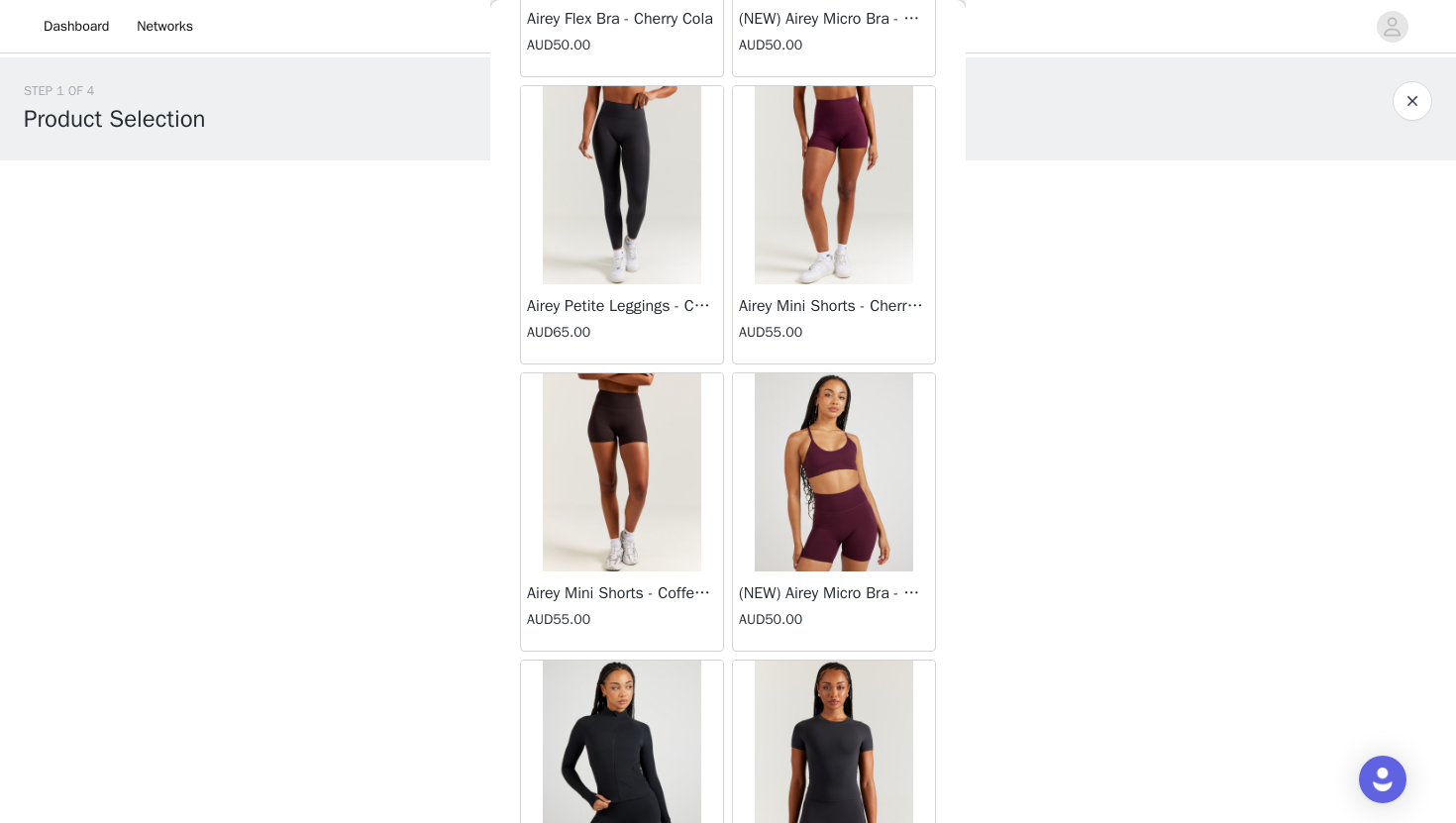 scroll, scrollTop: 11179, scrollLeft: 0, axis: vertical 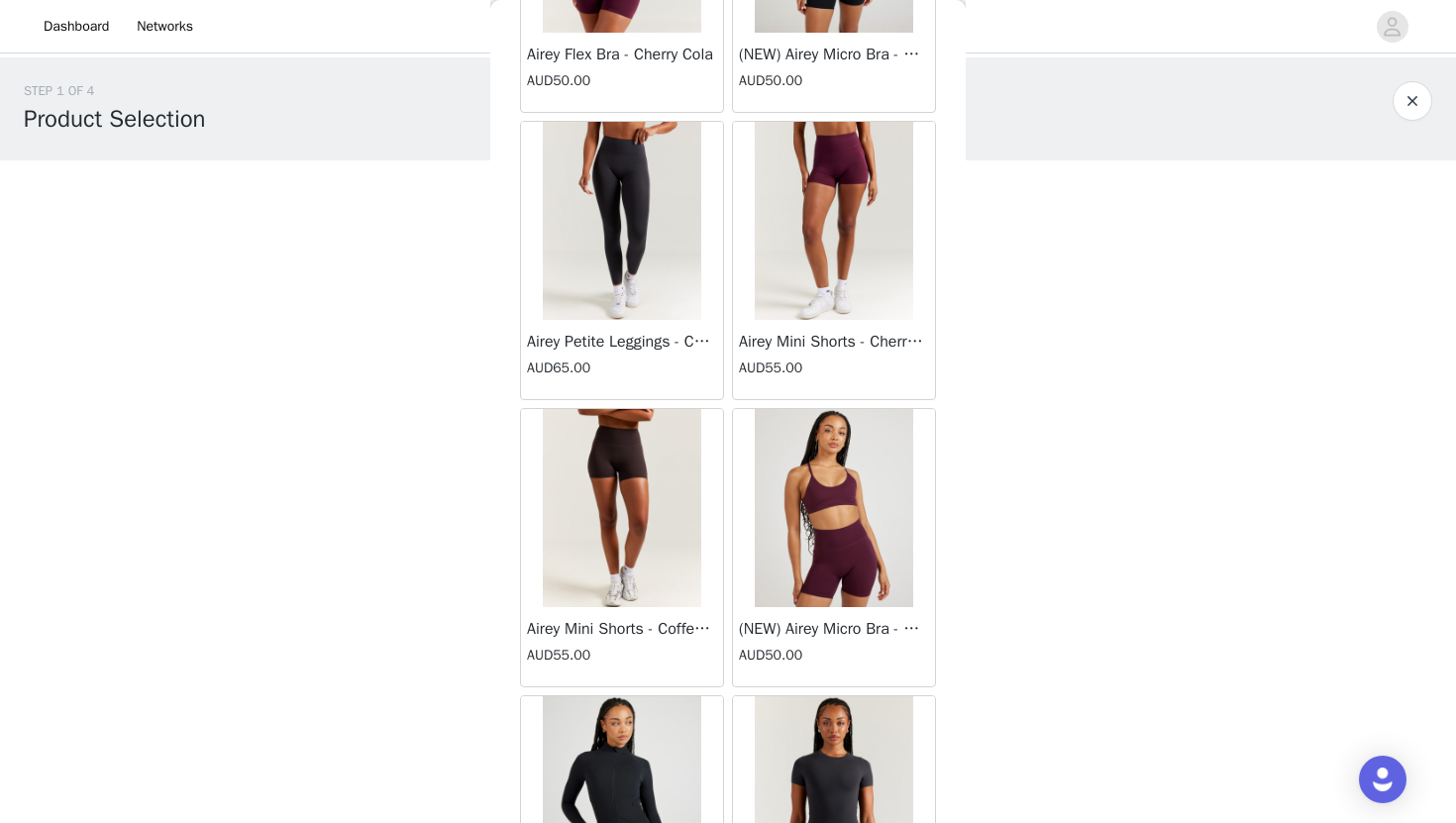 click at bounding box center (622, 508) 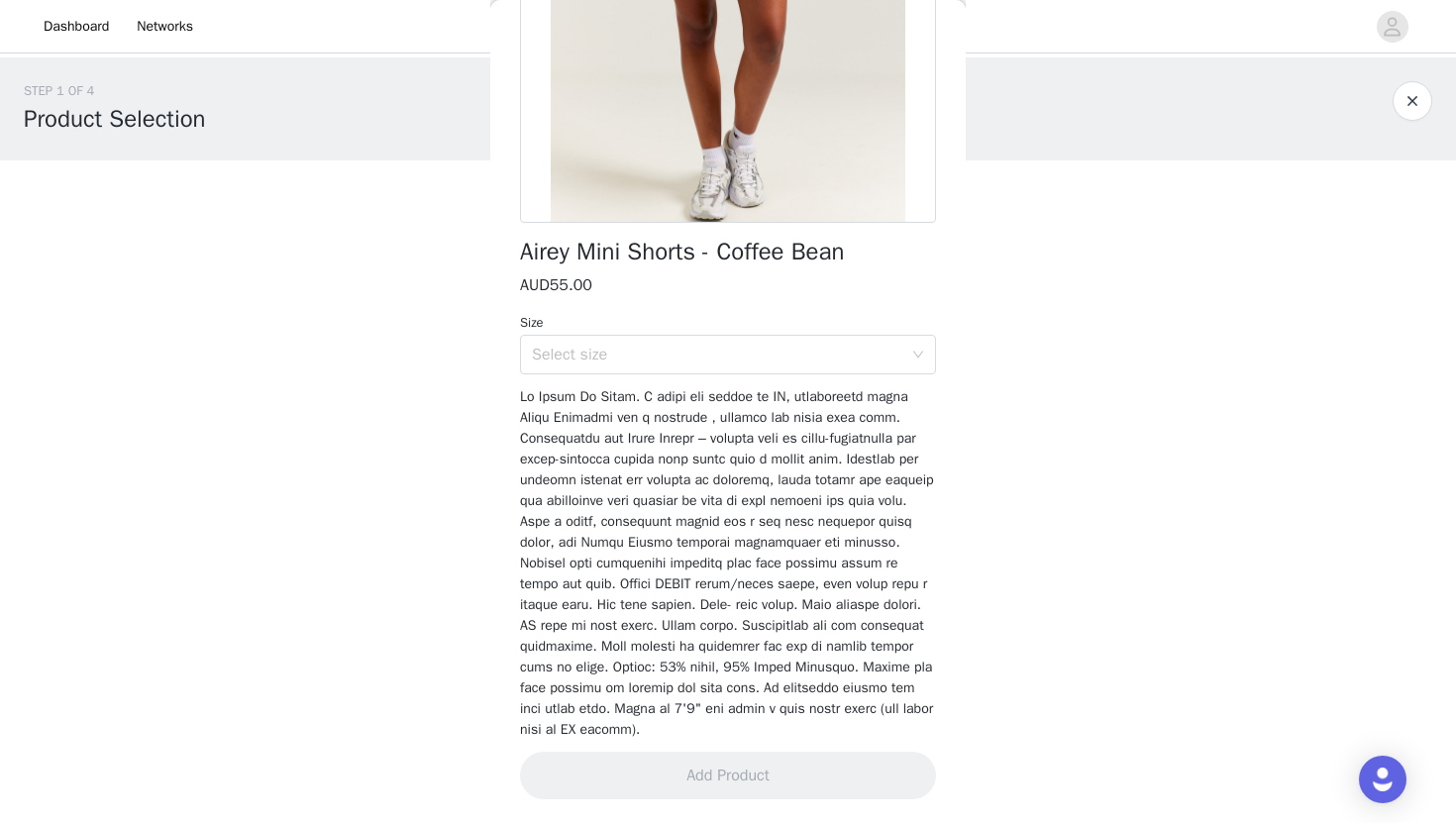 scroll, scrollTop: 321, scrollLeft: 0, axis: vertical 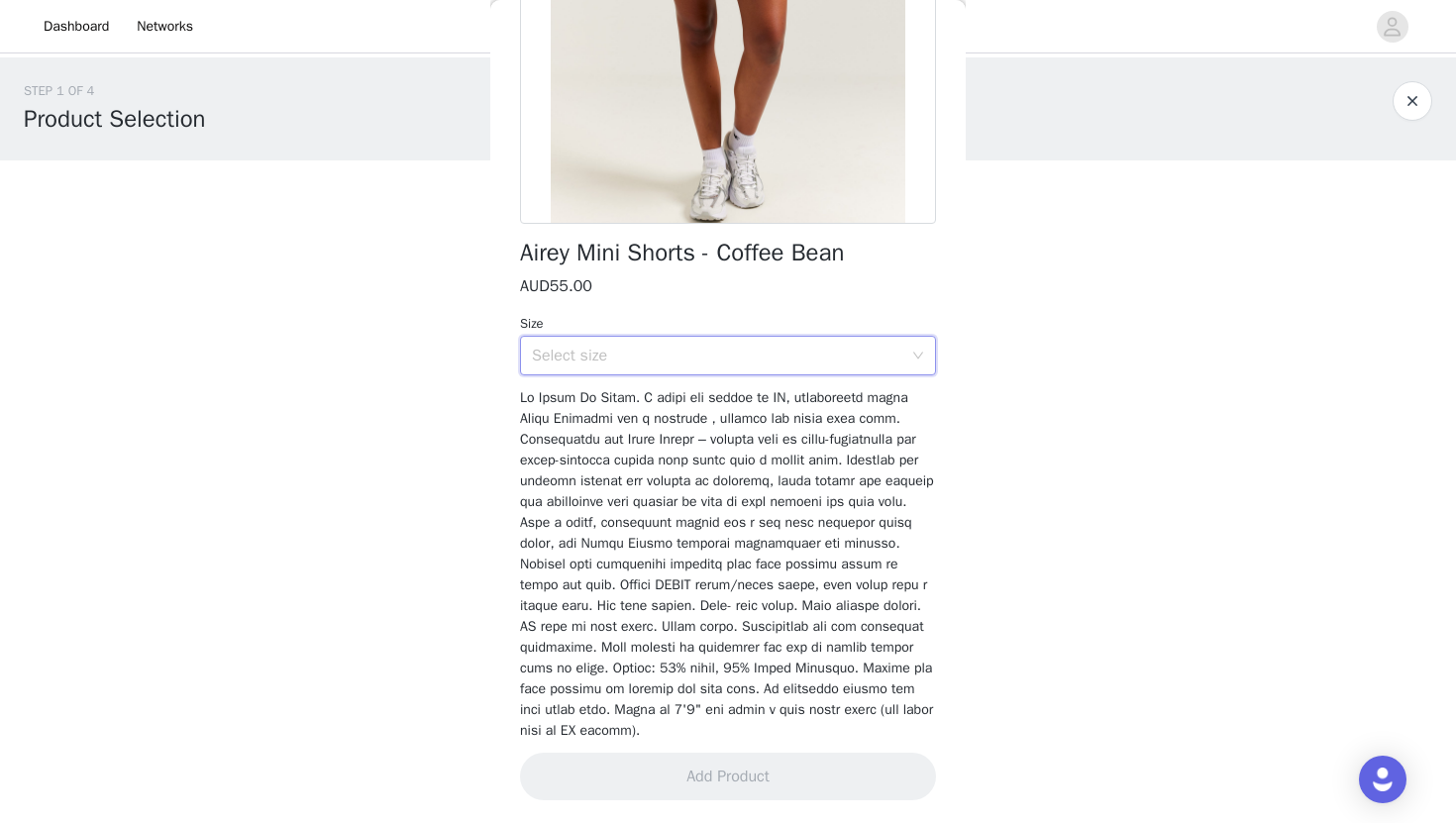 click on "Select size" at bounding box center (721, 356) 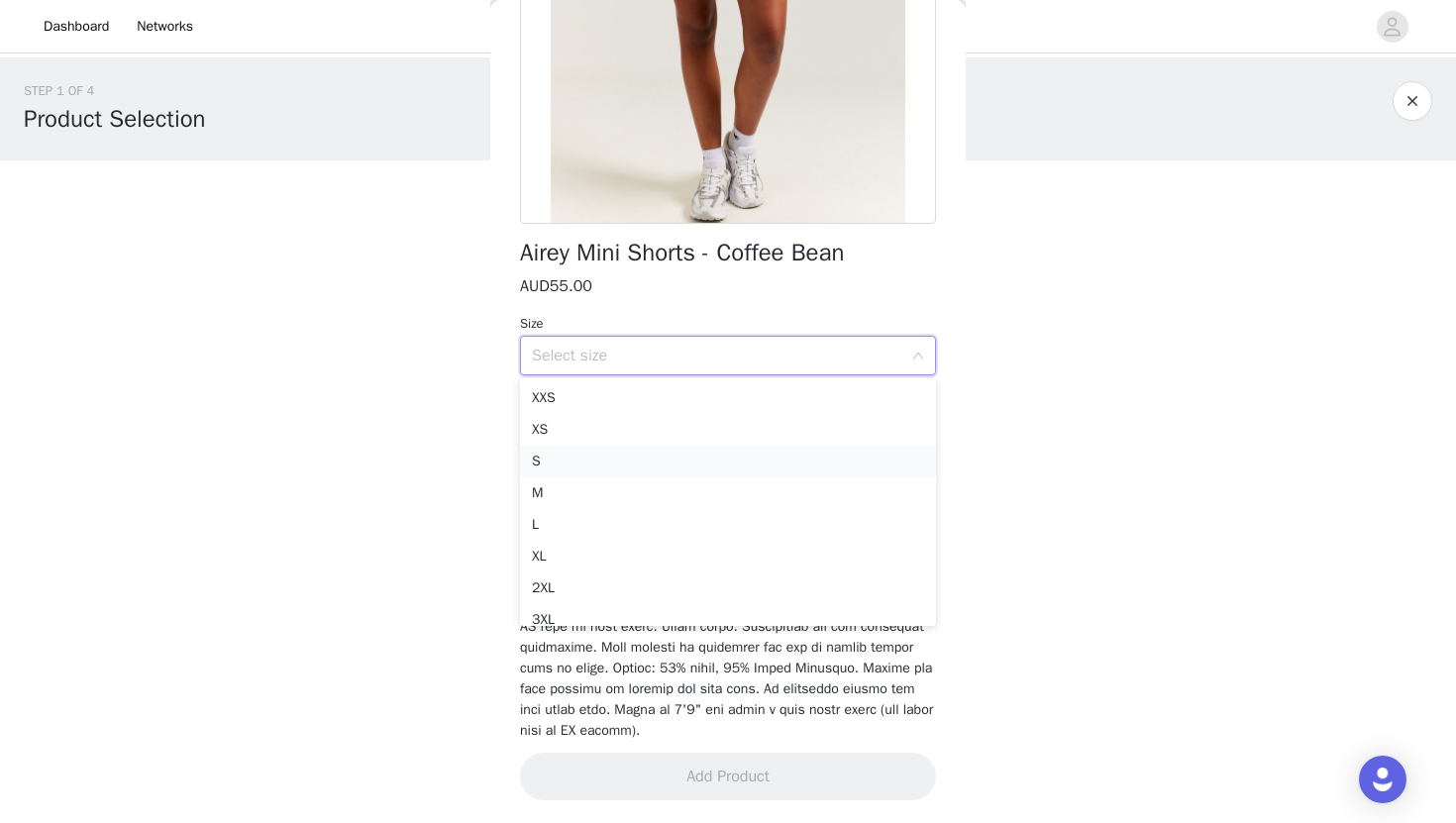 click on "S" at bounding box center [728, 462] 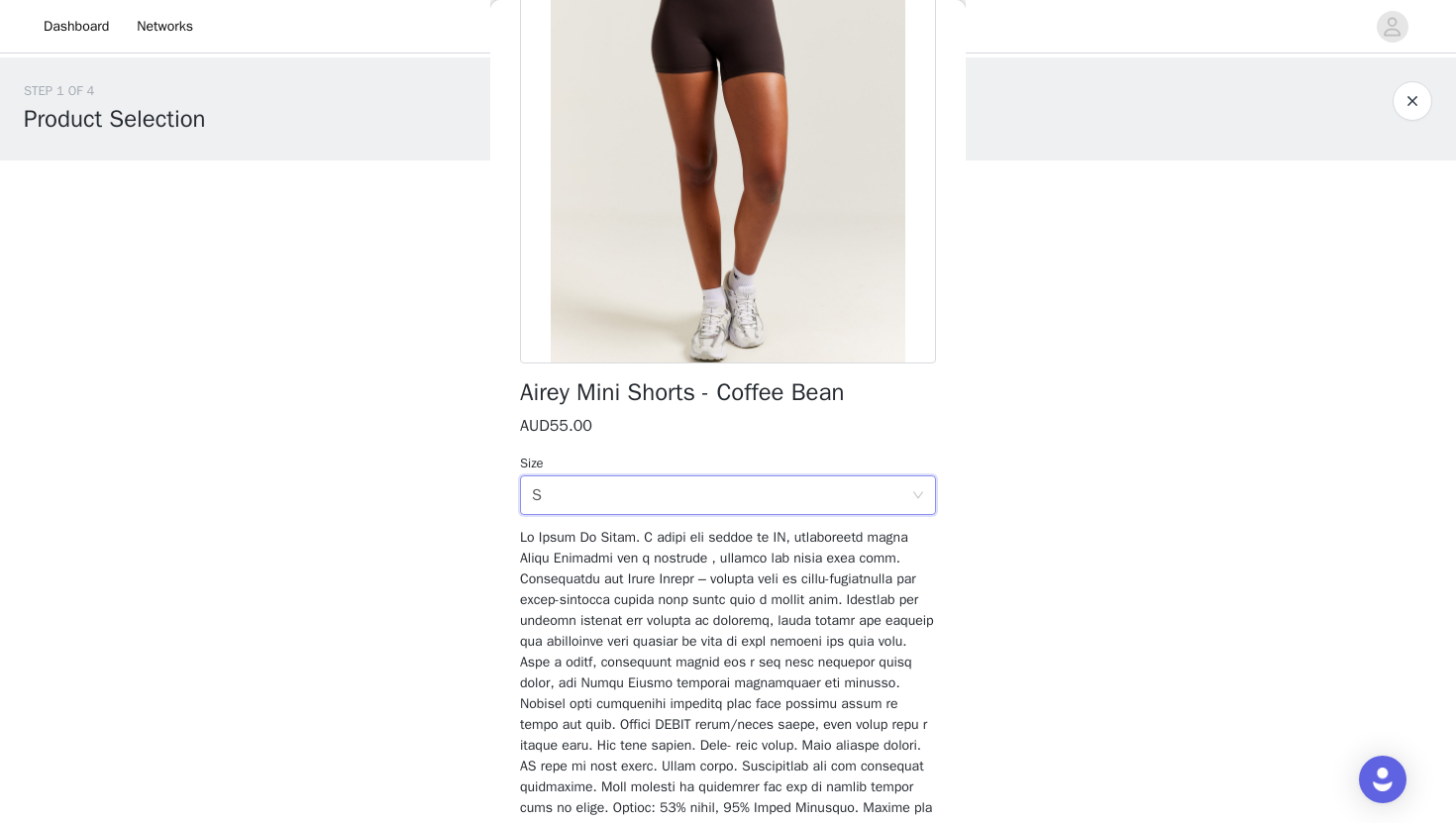 scroll, scrollTop: 321, scrollLeft: 0, axis: vertical 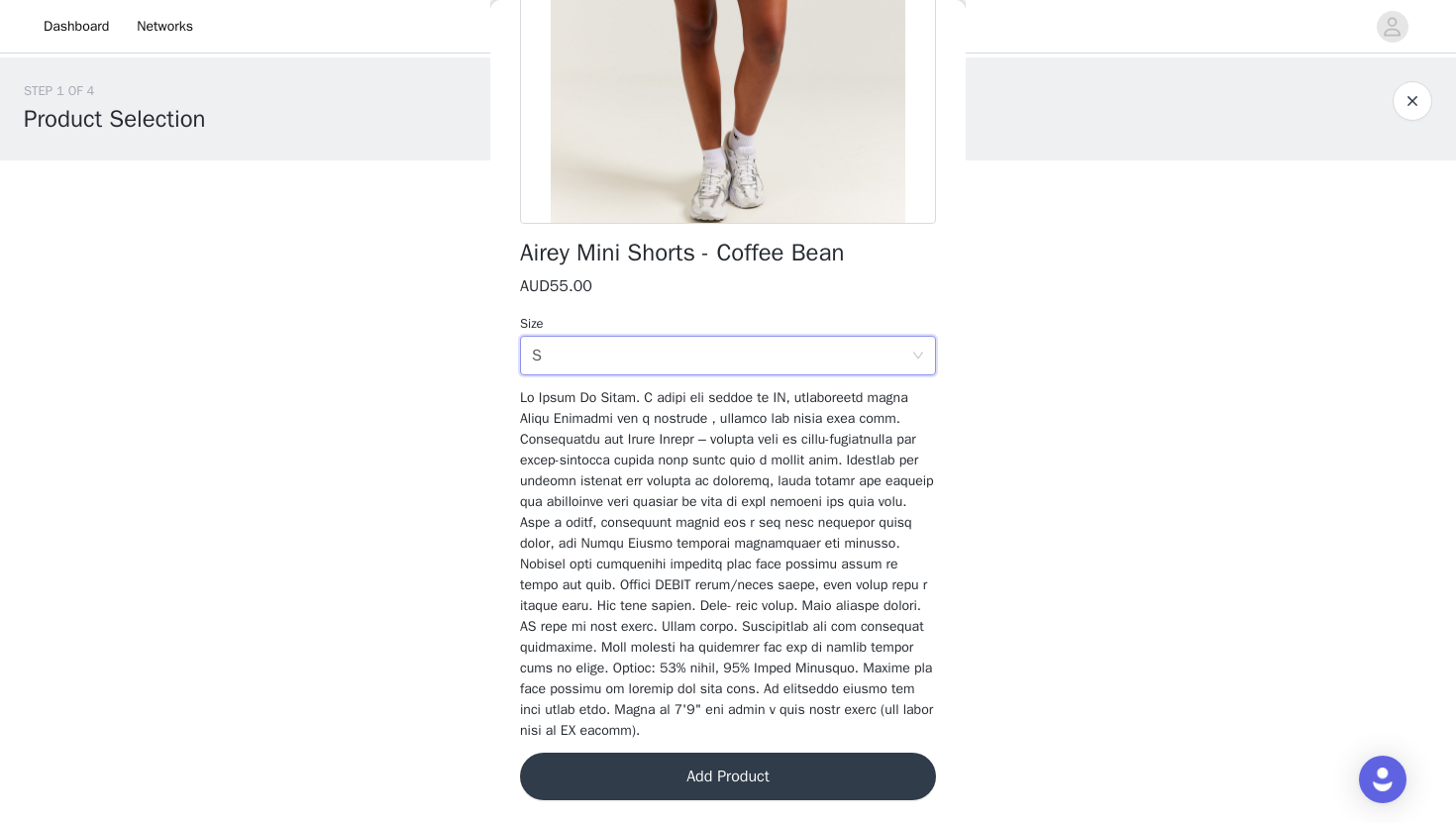 click on "Add Product" at bounding box center (728, 776) 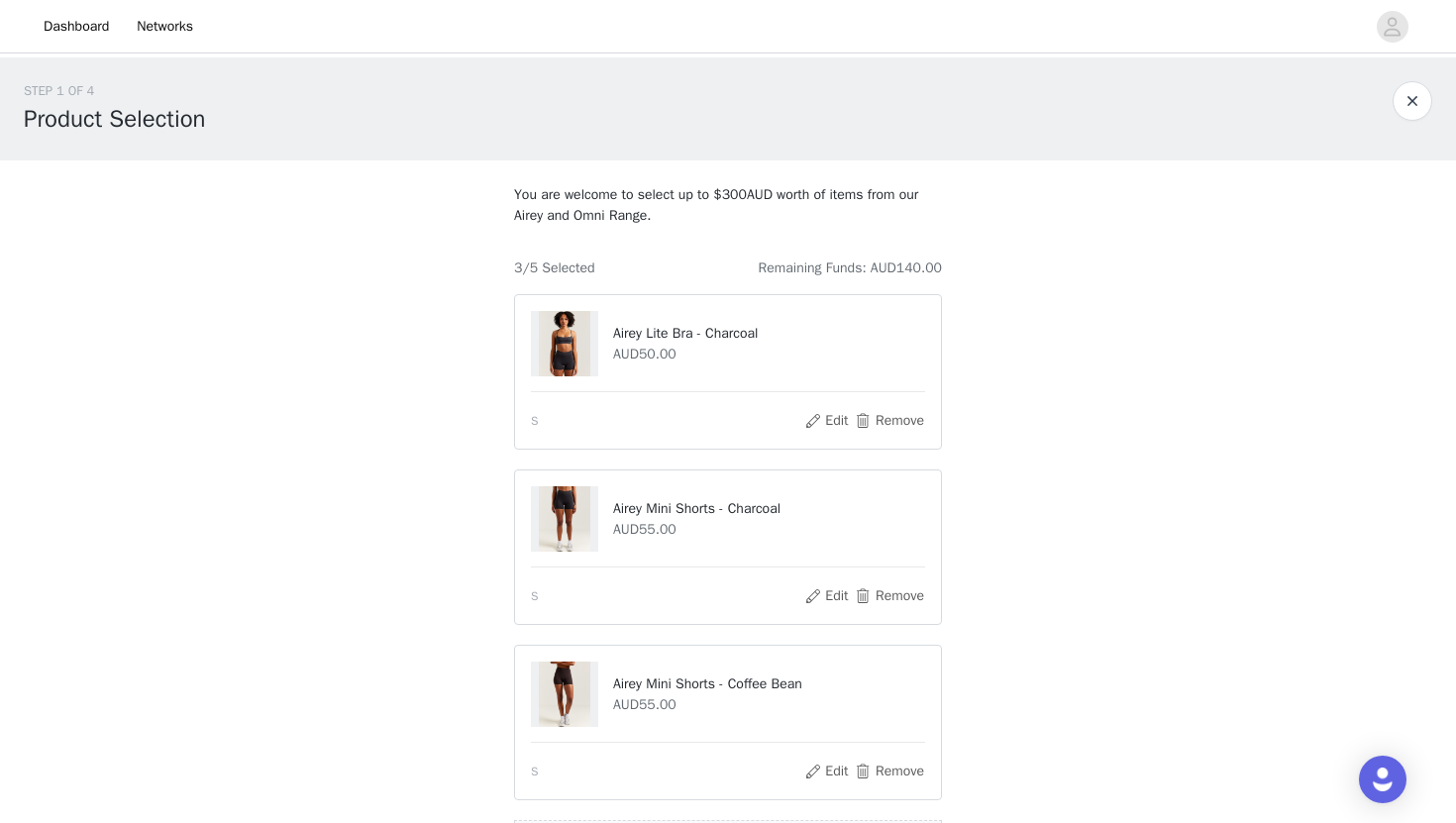 scroll, scrollTop: 237, scrollLeft: 0, axis: vertical 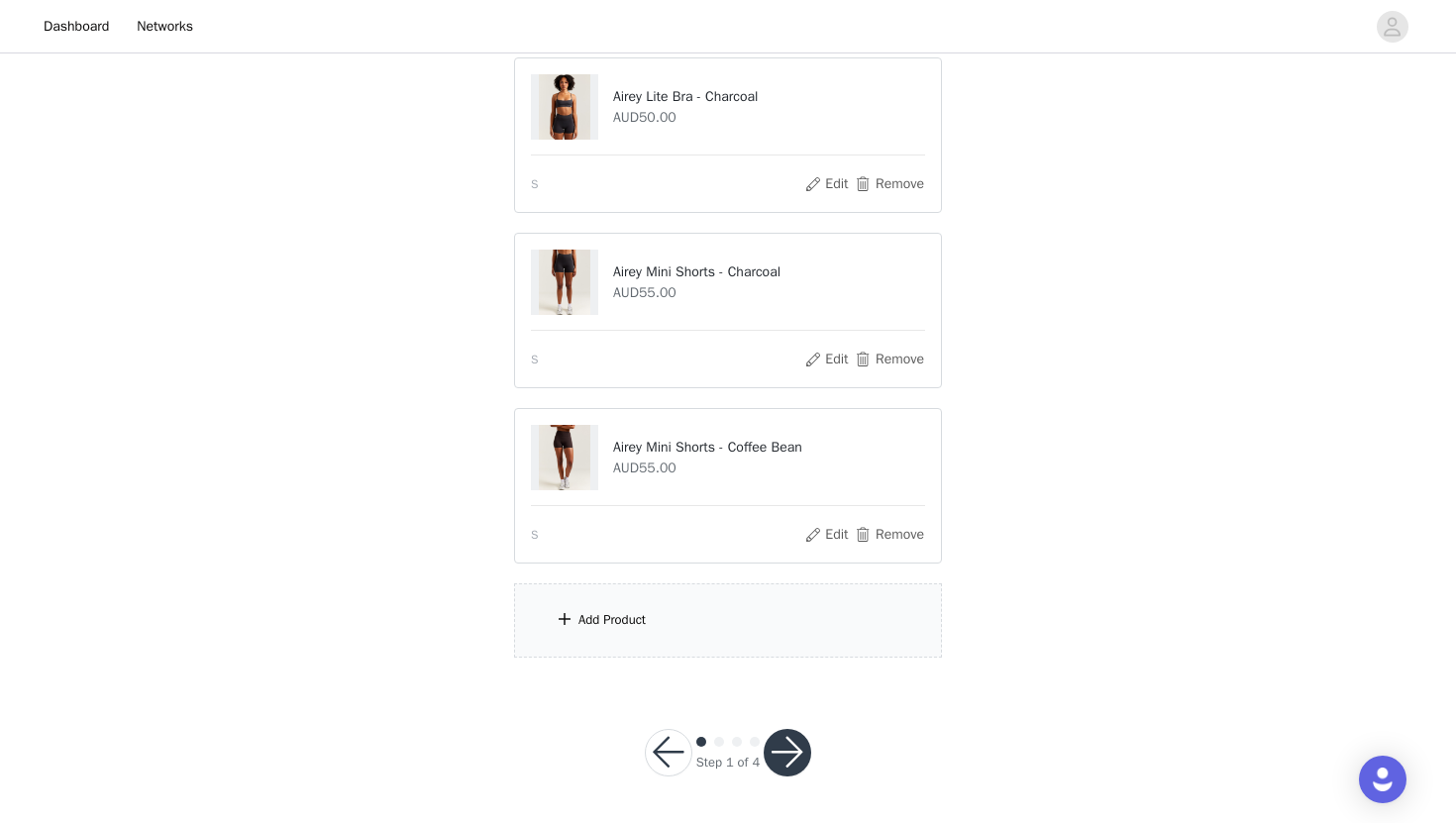 click on "Add Product" at bounding box center (728, 620) 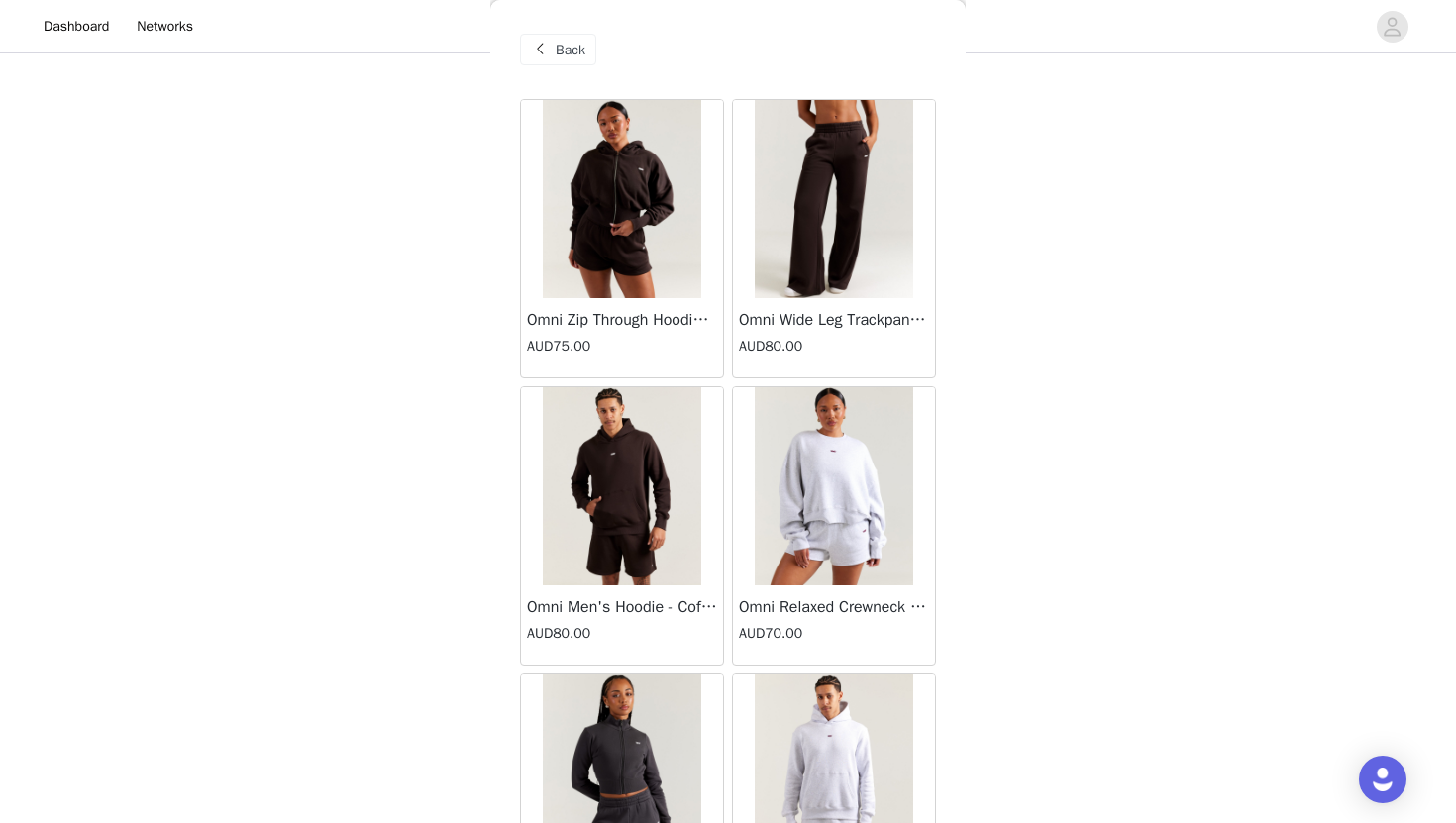 scroll, scrollTop: 189, scrollLeft: 0, axis: vertical 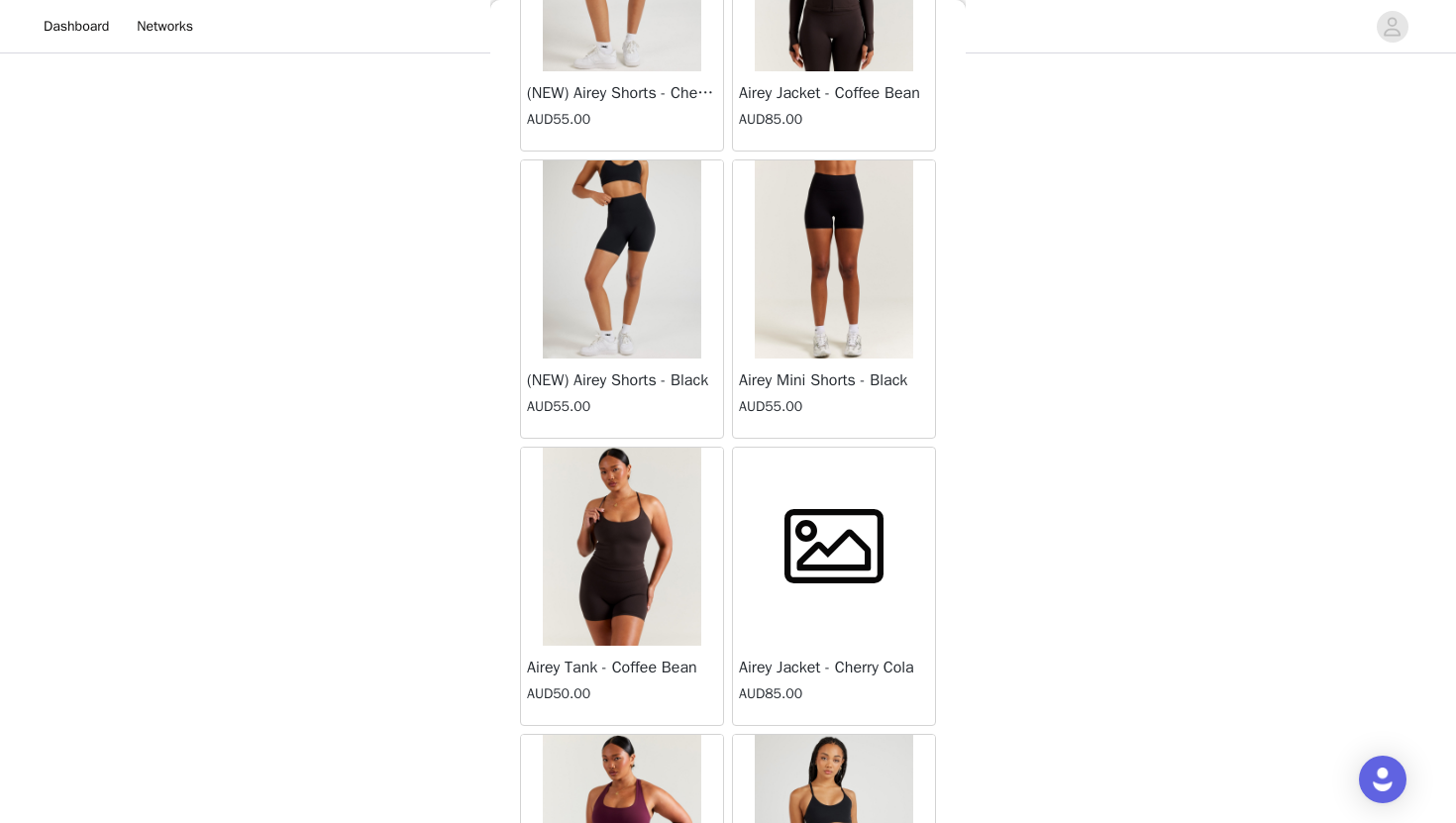 click at bounding box center (622, 547) 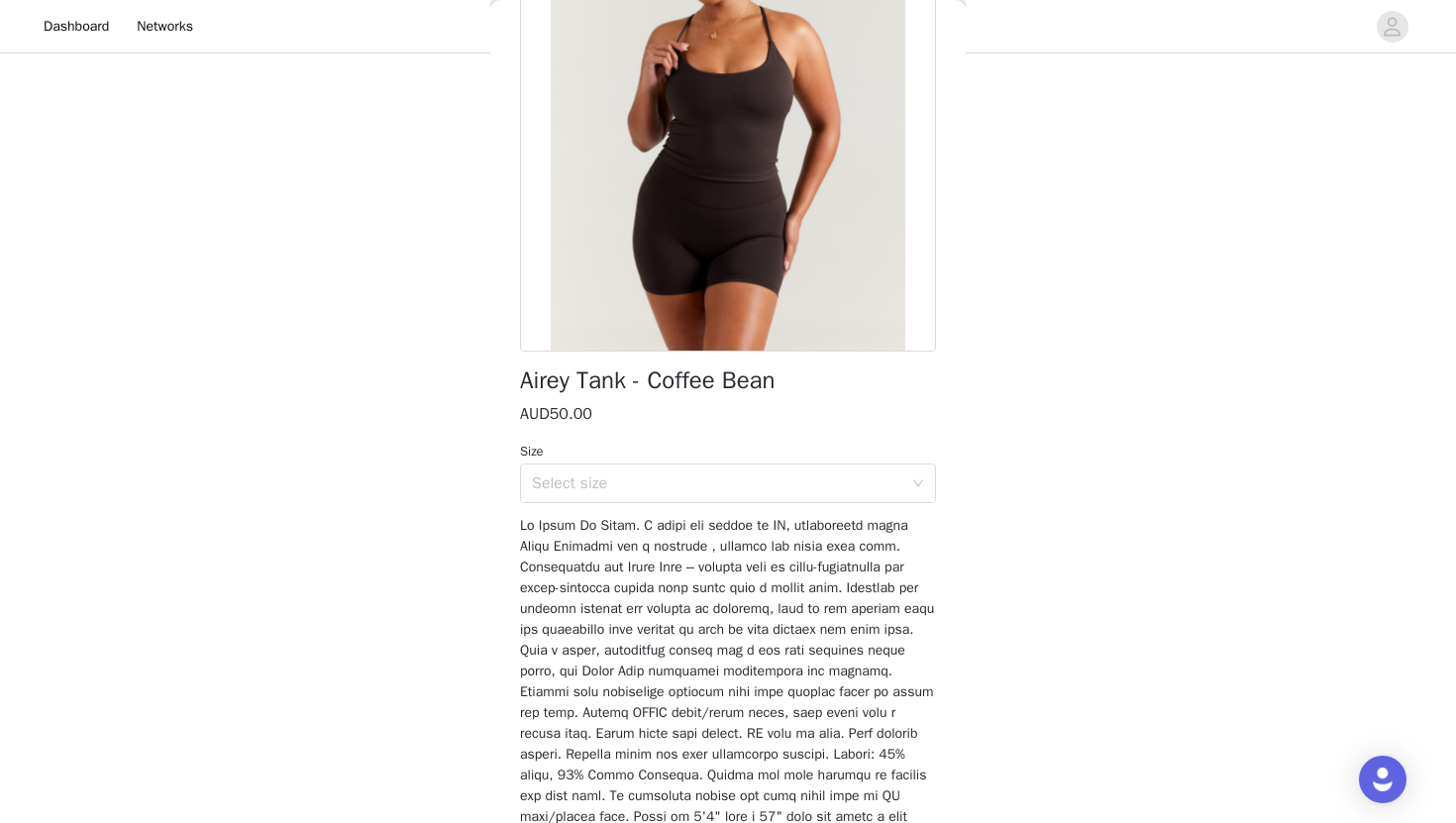 scroll, scrollTop: 0, scrollLeft: 0, axis: both 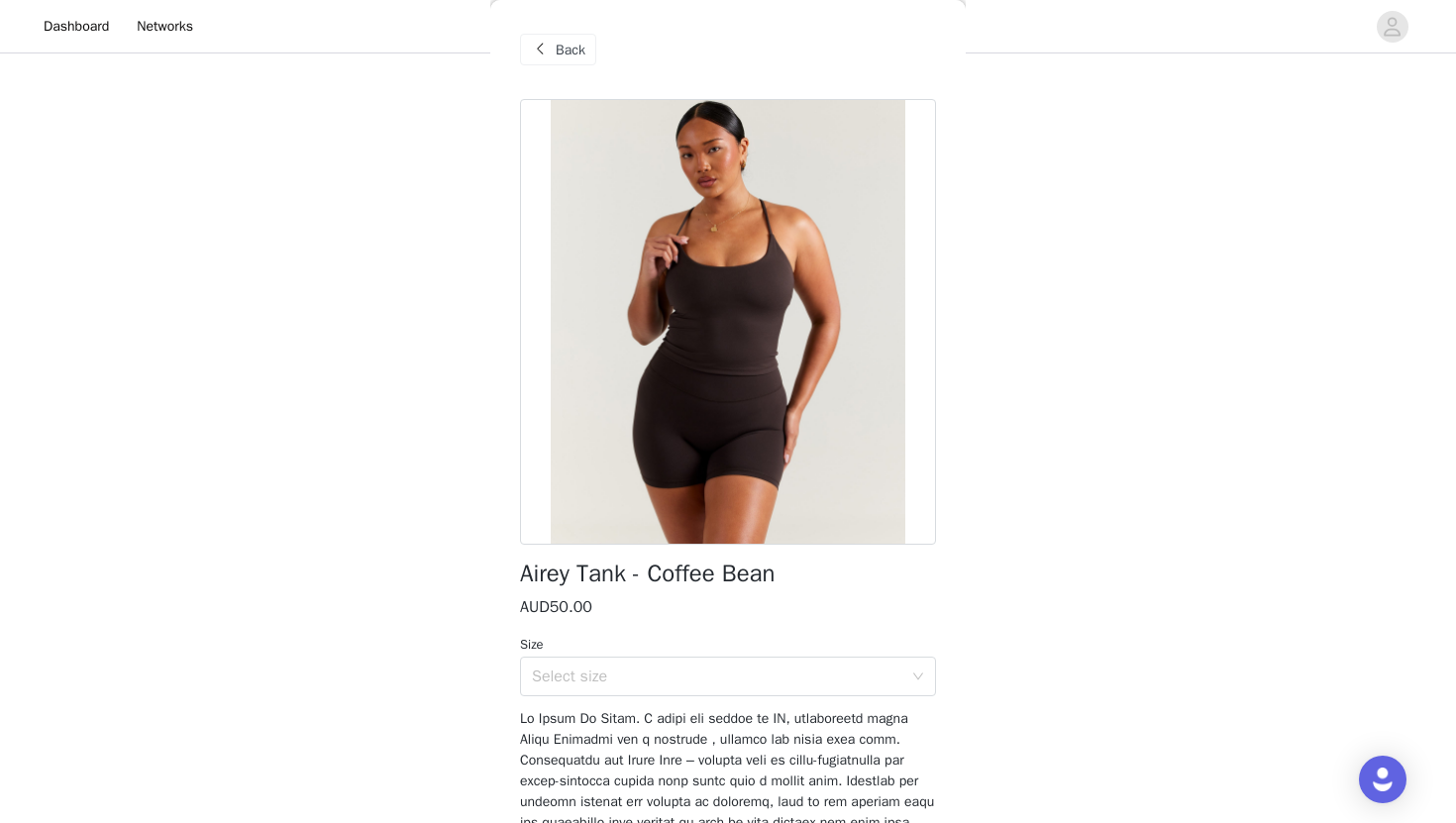 click on "Back" at bounding box center (571, 50) 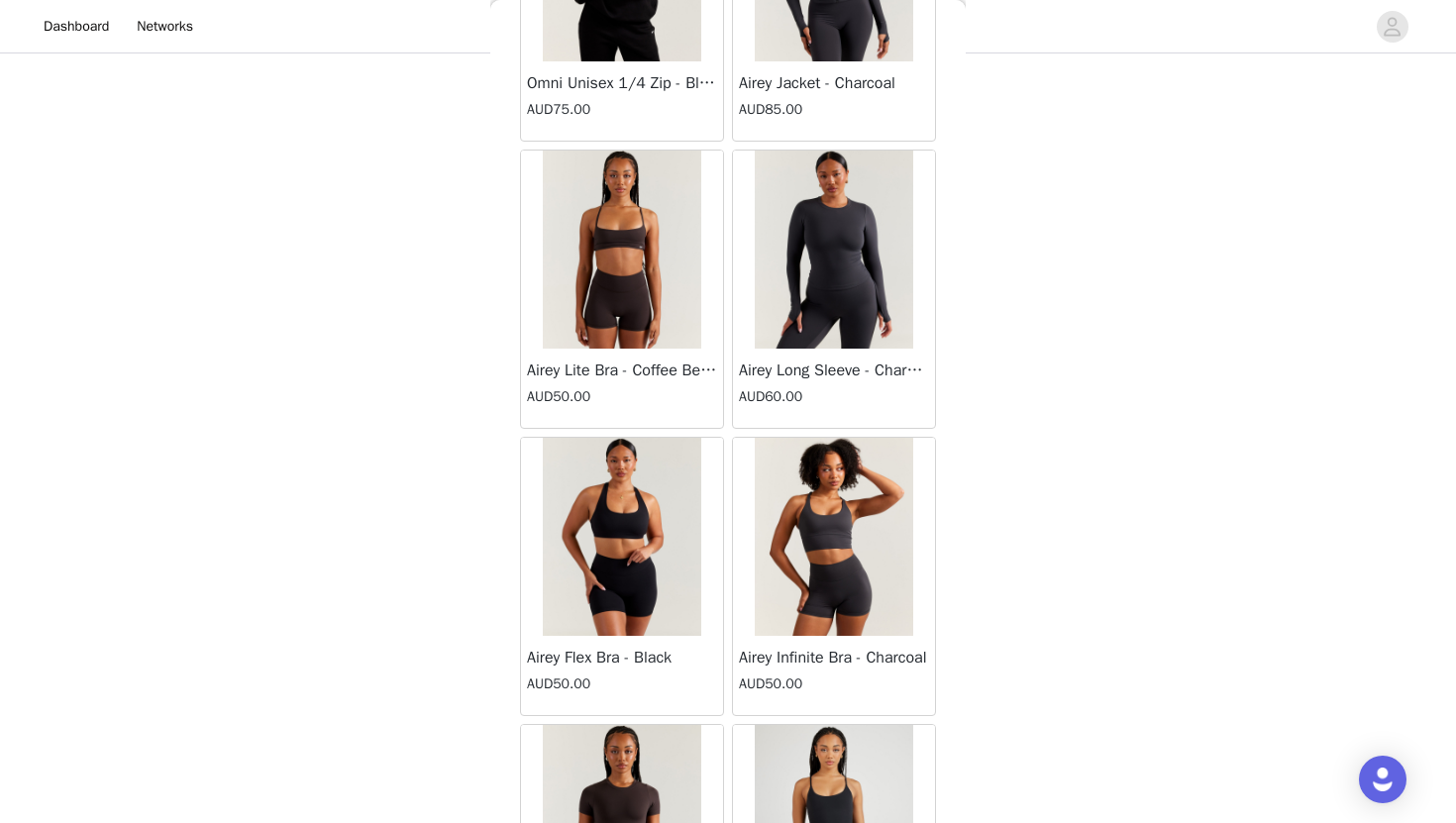 scroll, scrollTop: 8523, scrollLeft: 0, axis: vertical 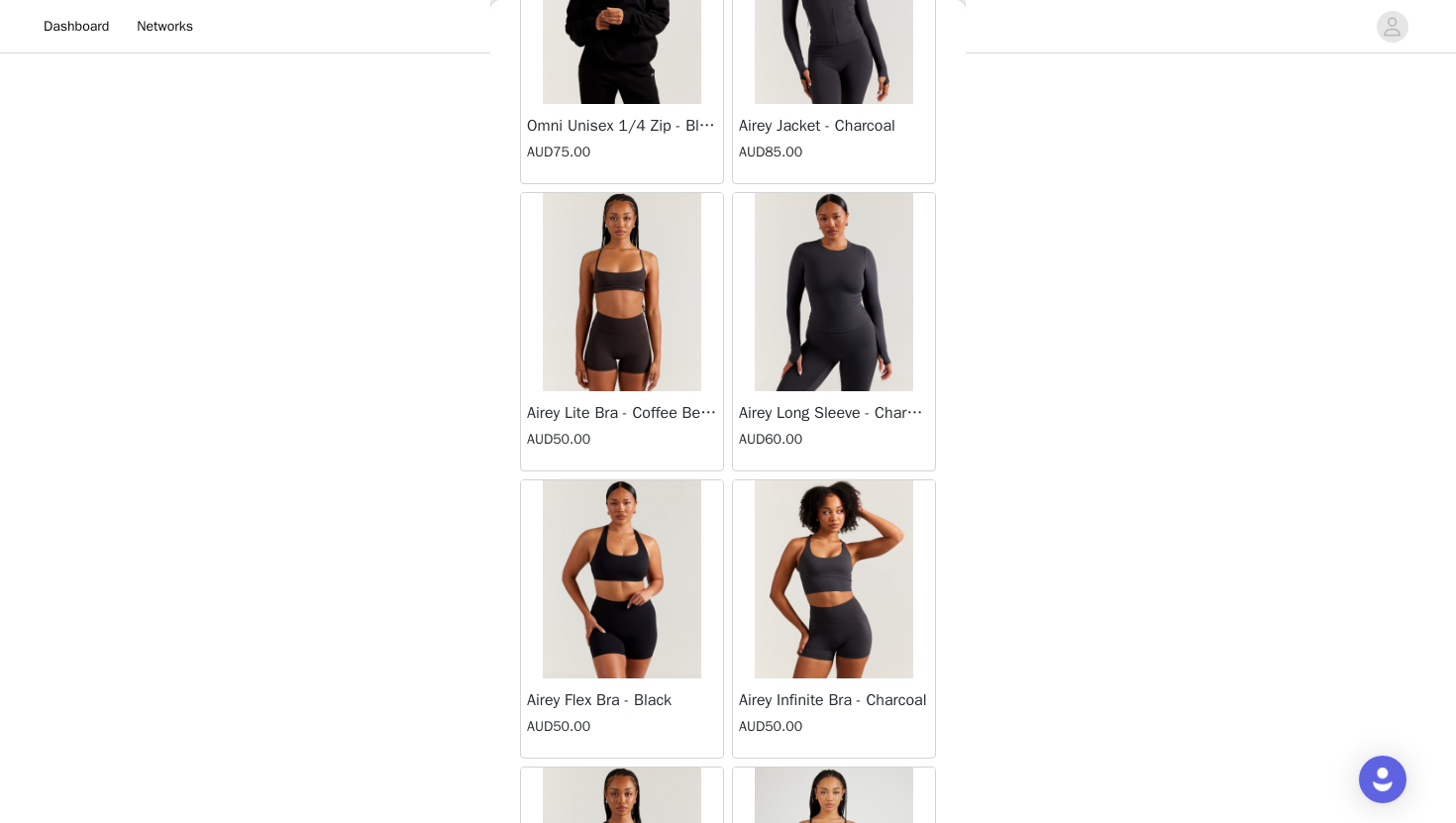 click at bounding box center [622, 292] 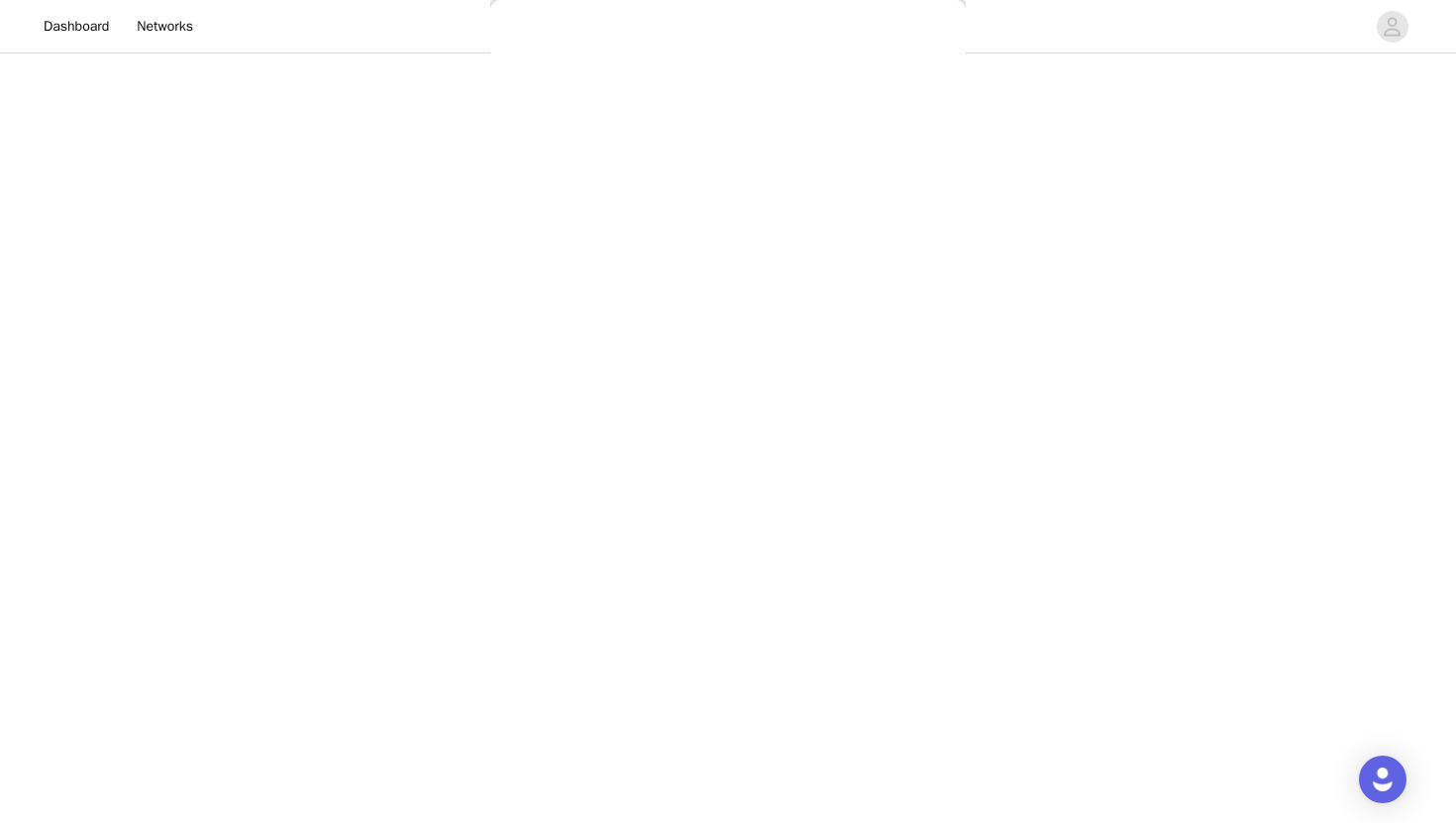 scroll, scrollTop: 321, scrollLeft: 0, axis: vertical 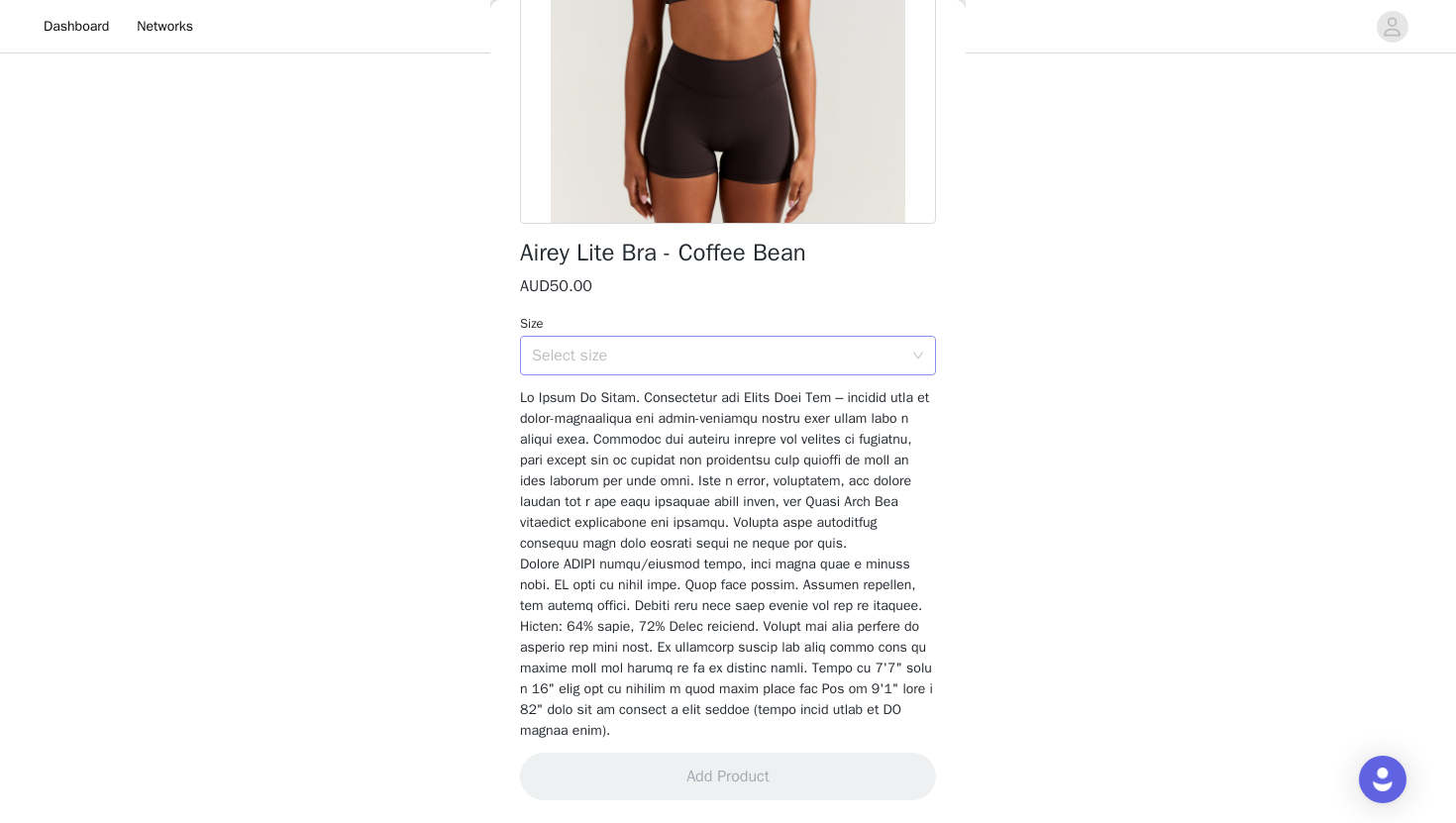 click on "Select size" at bounding box center (717, 356) 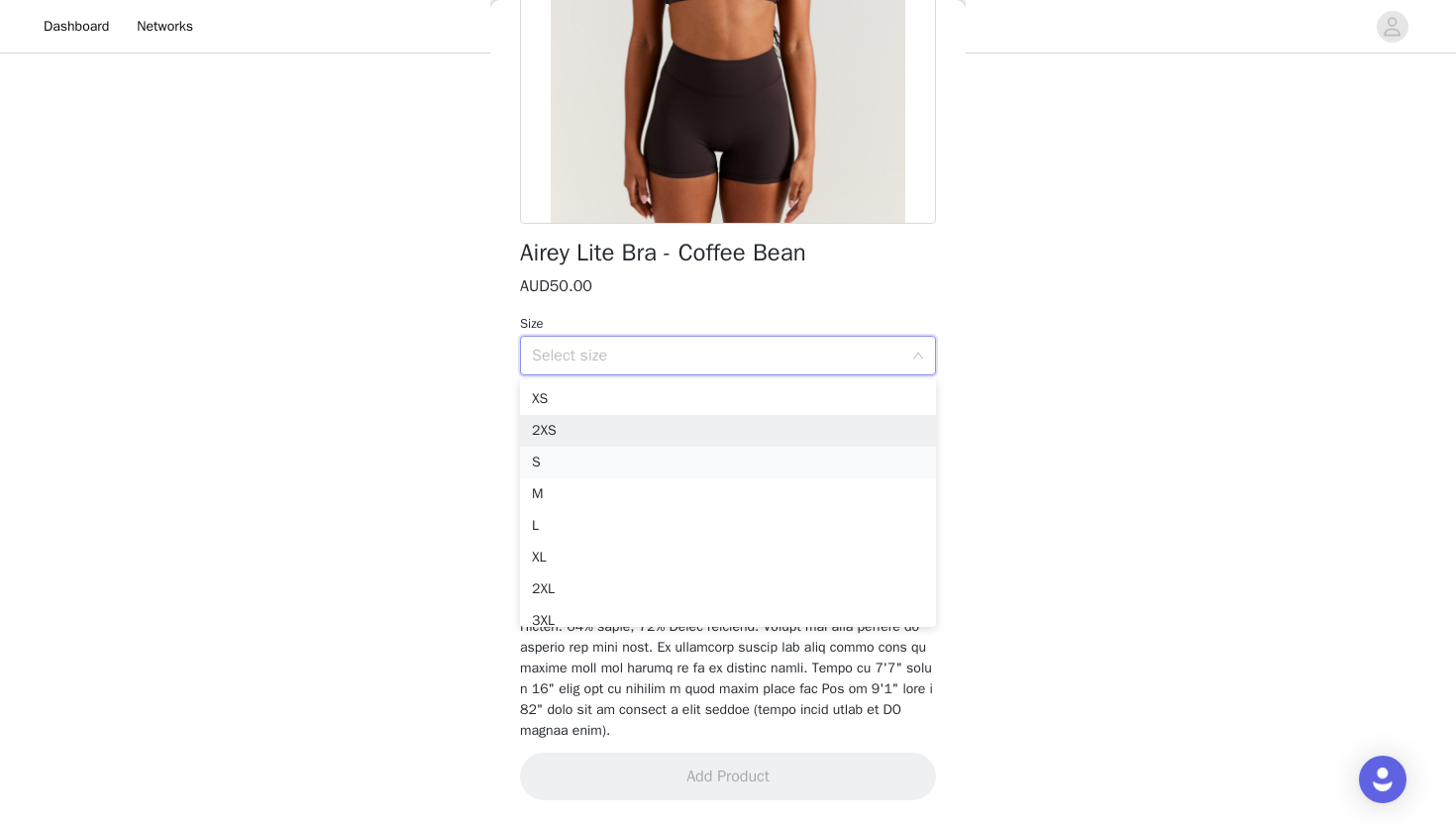 click on "S" at bounding box center [728, 463] 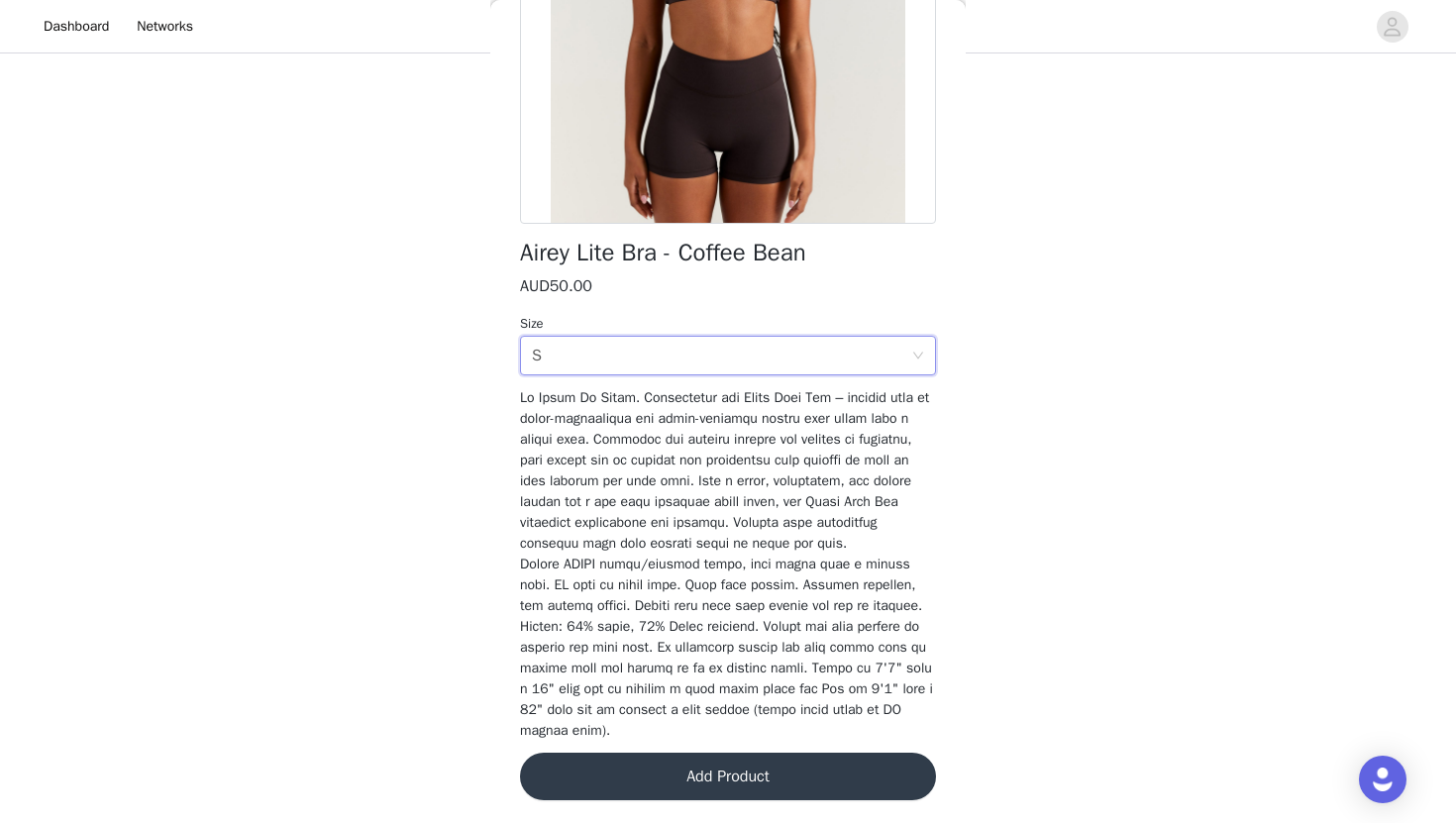 click on "Add Product" at bounding box center [728, 776] 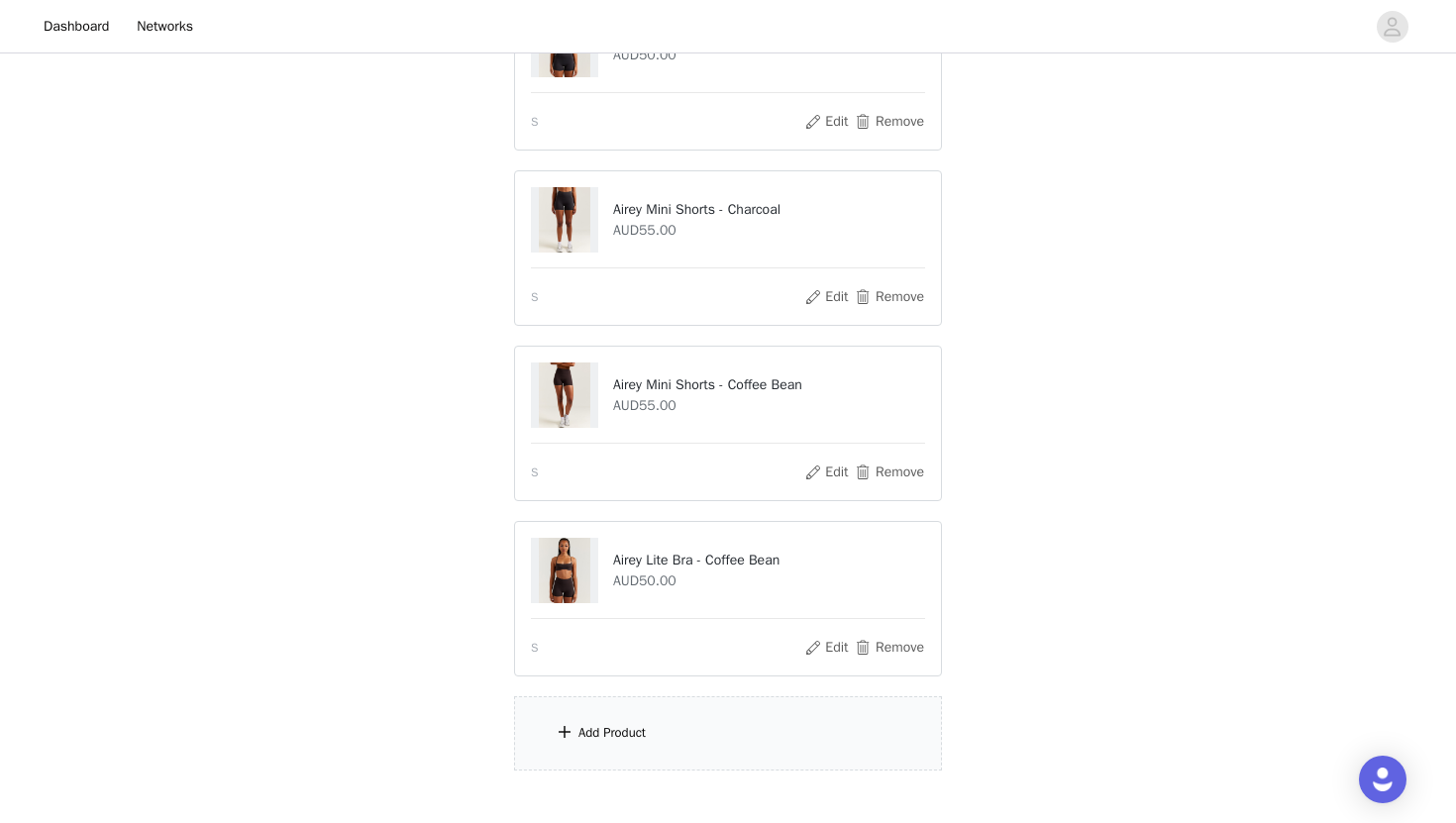 scroll, scrollTop: 293, scrollLeft: 0, axis: vertical 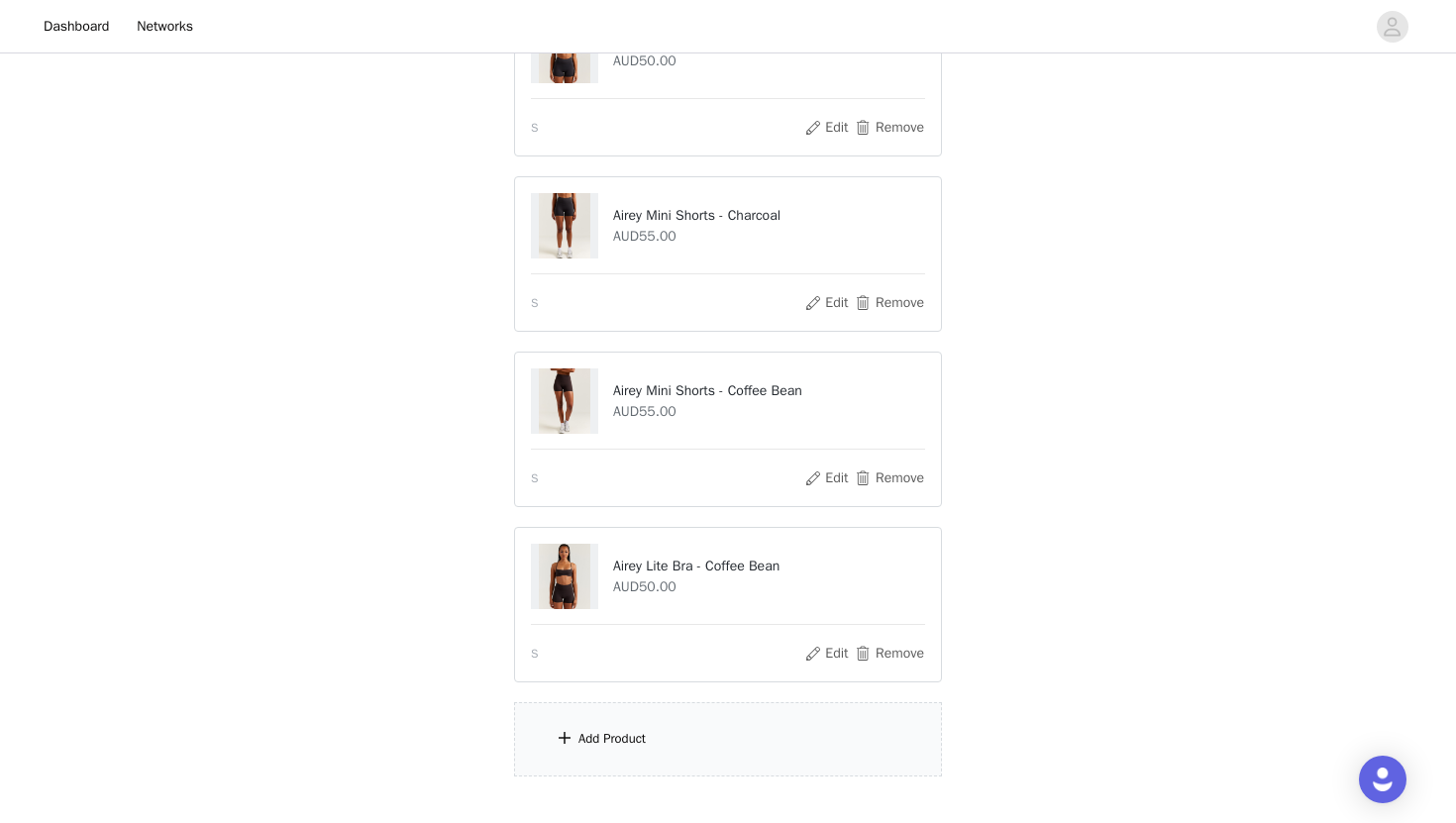 click at bounding box center (565, 226) 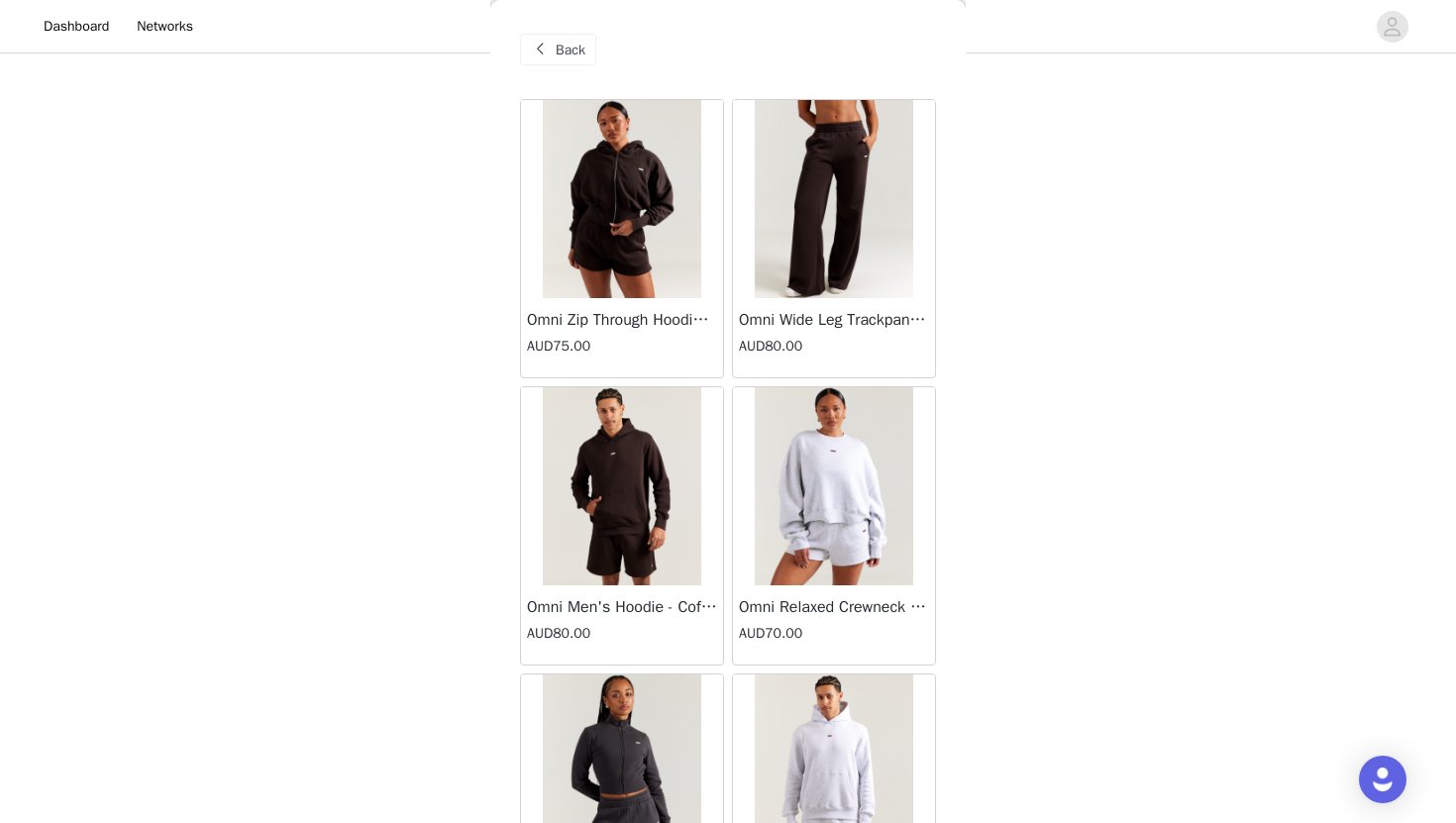 click at bounding box center (622, 199) 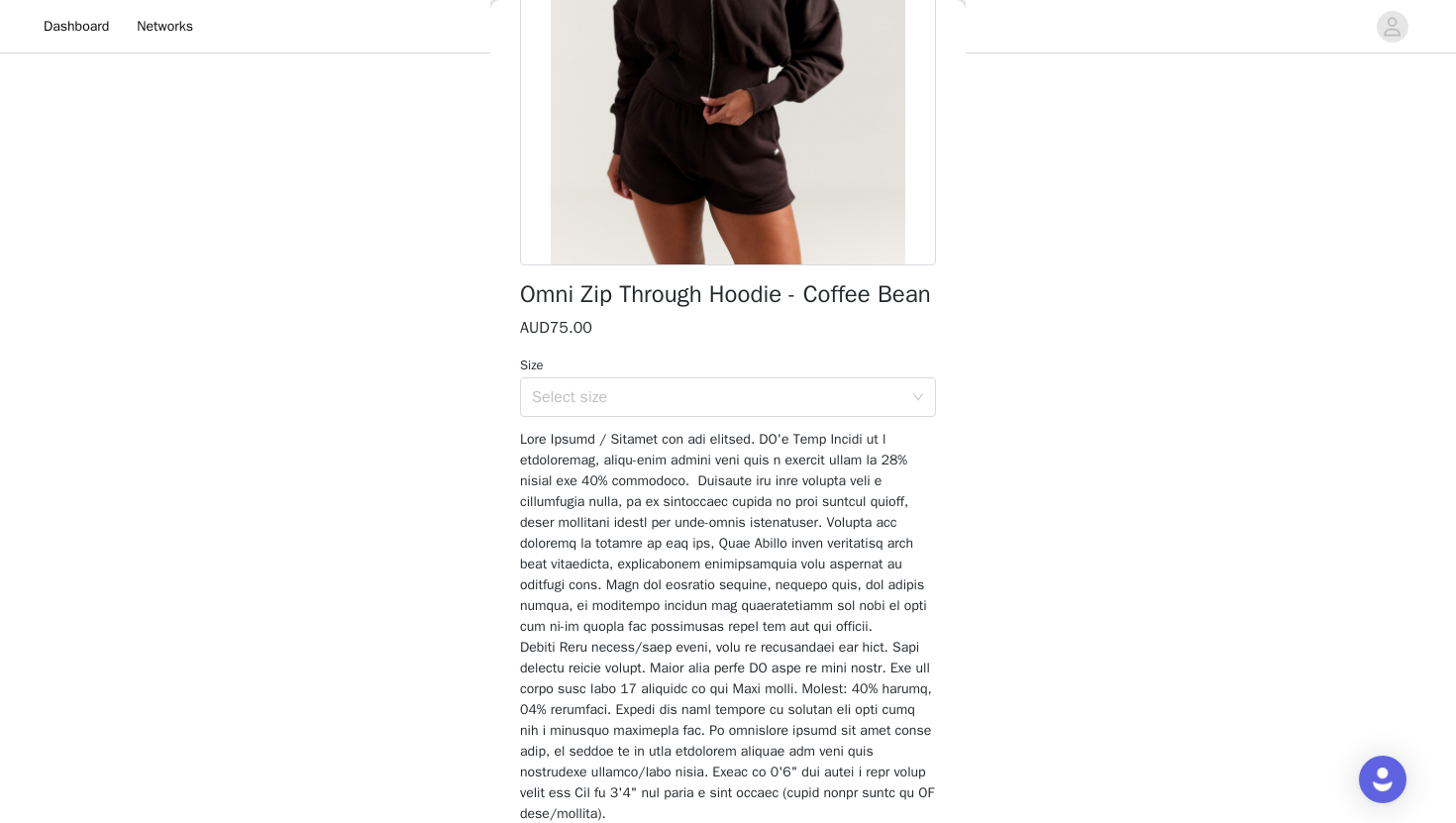 scroll, scrollTop: 0, scrollLeft: 0, axis: both 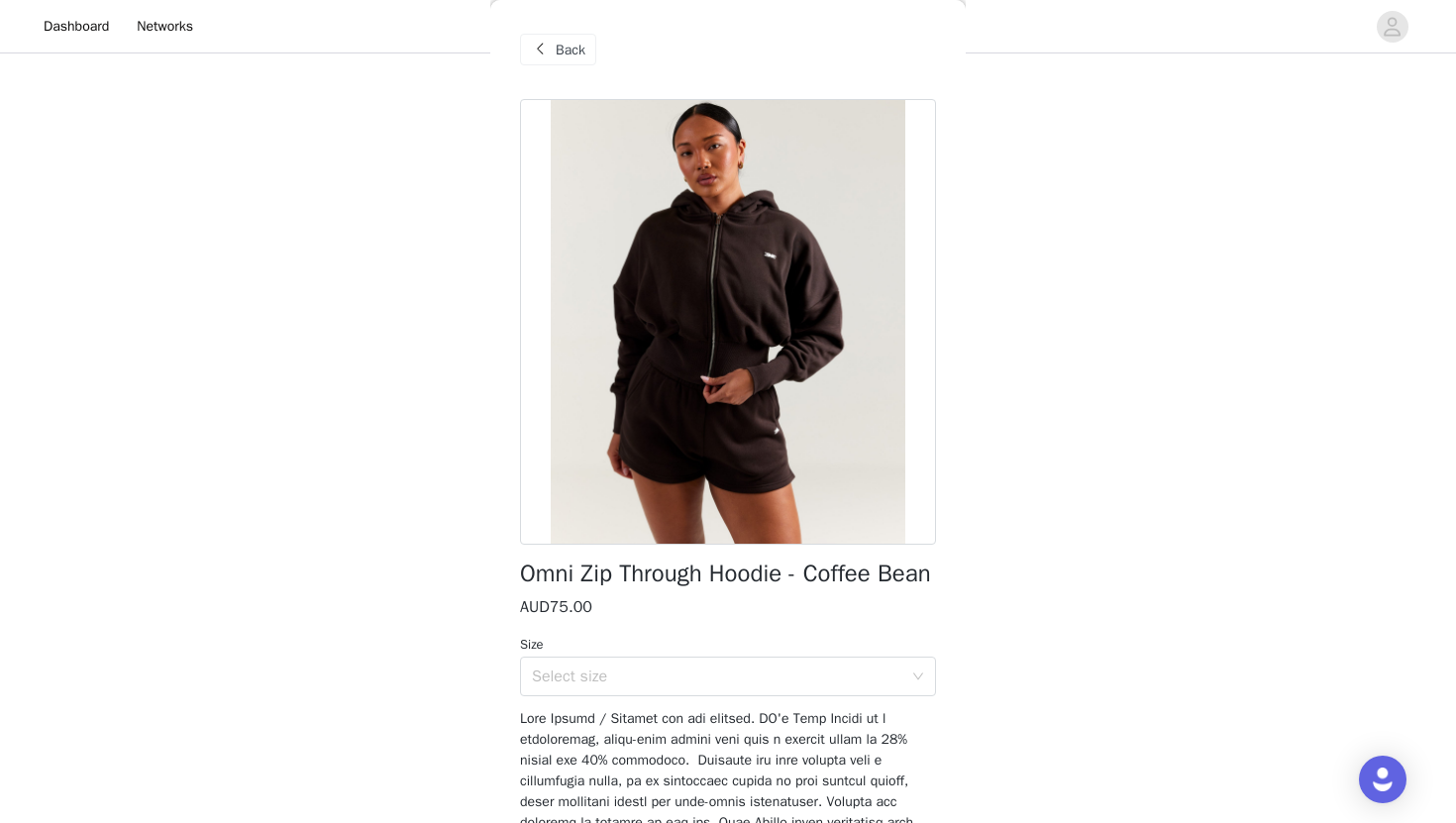 click on "Back" at bounding box center (571, 50) 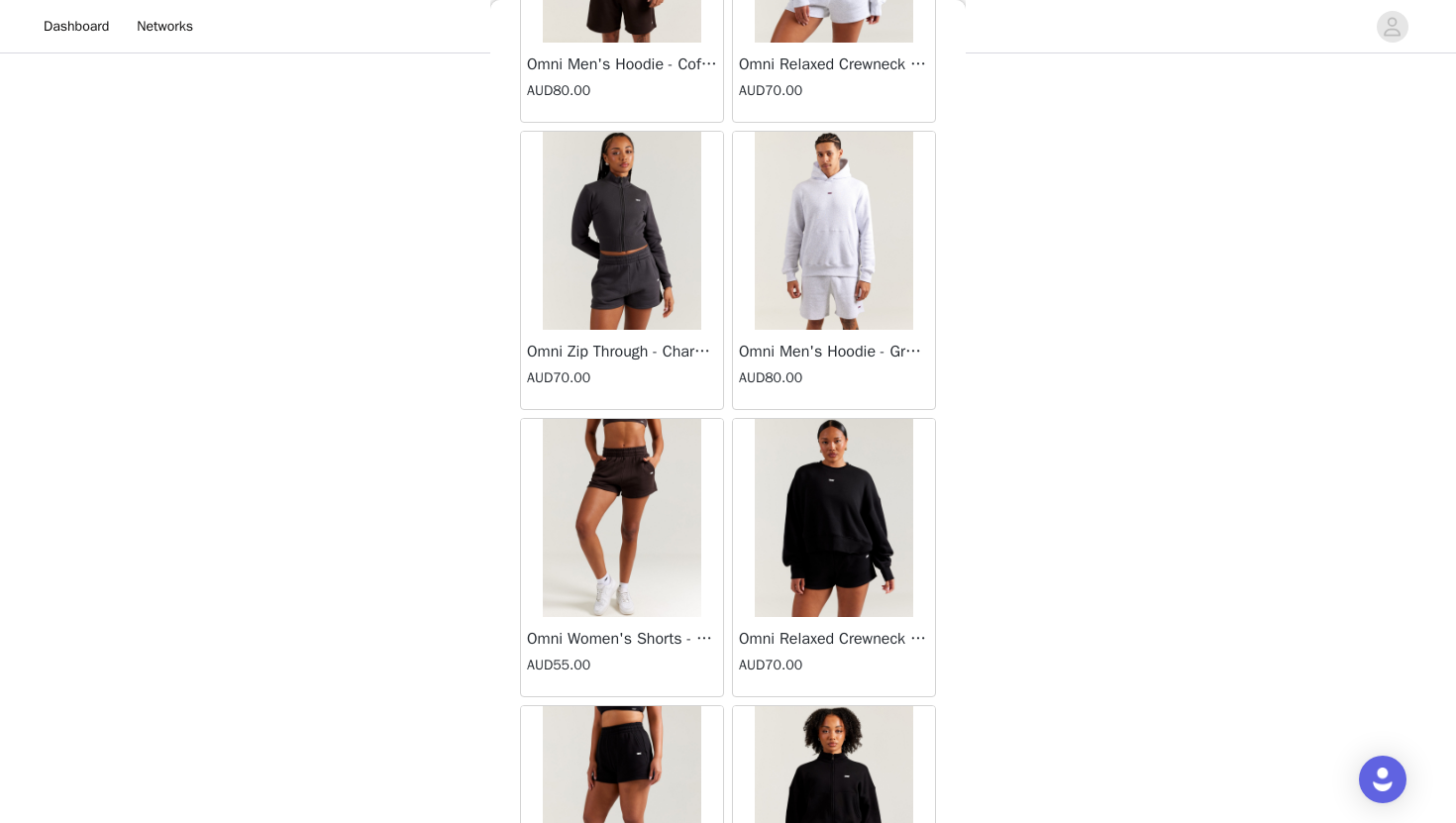 scroll, scrollTop: 204, scrollLeft: 0, axis: vertical 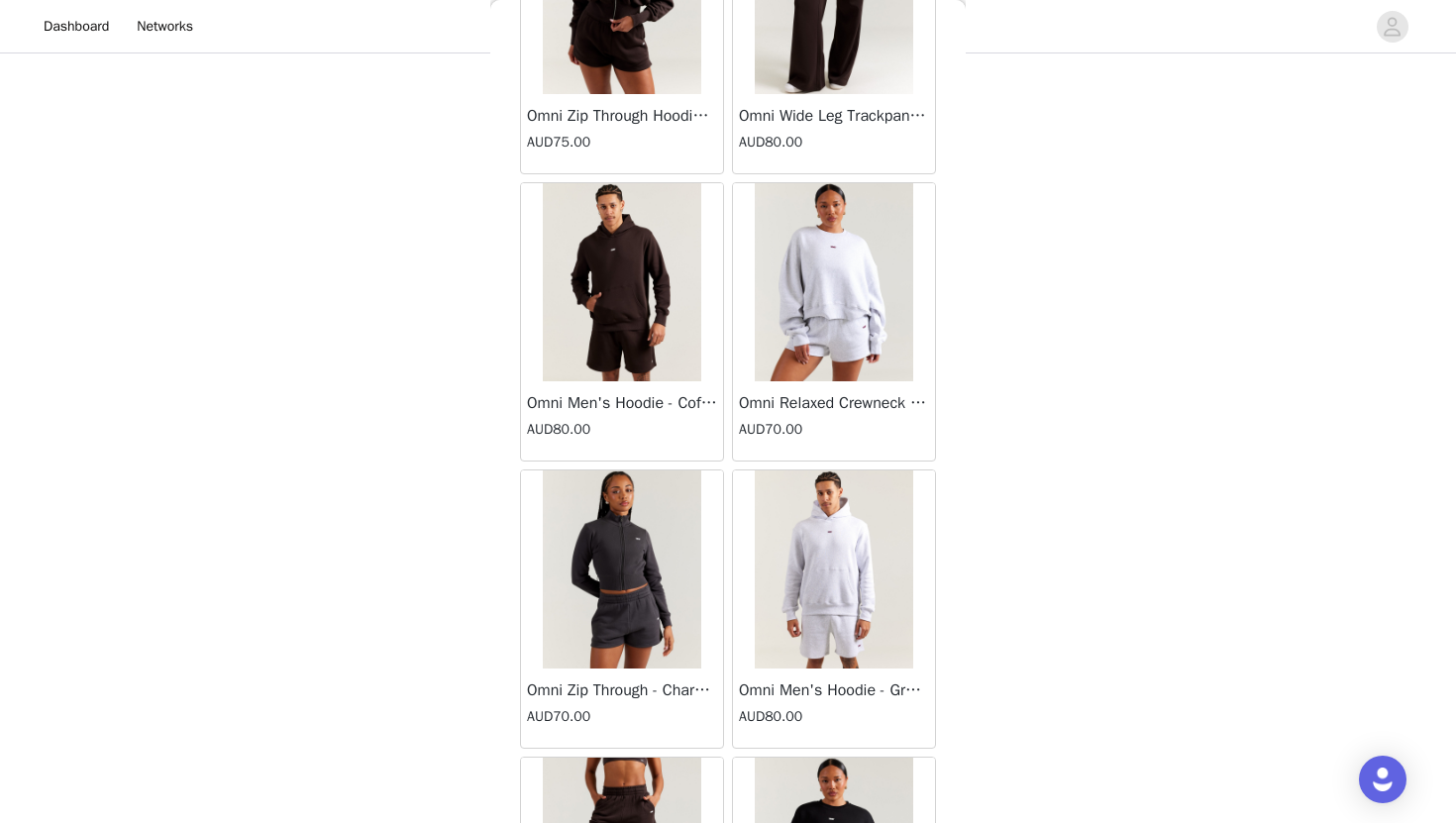 click at bounding box center (622, 282) 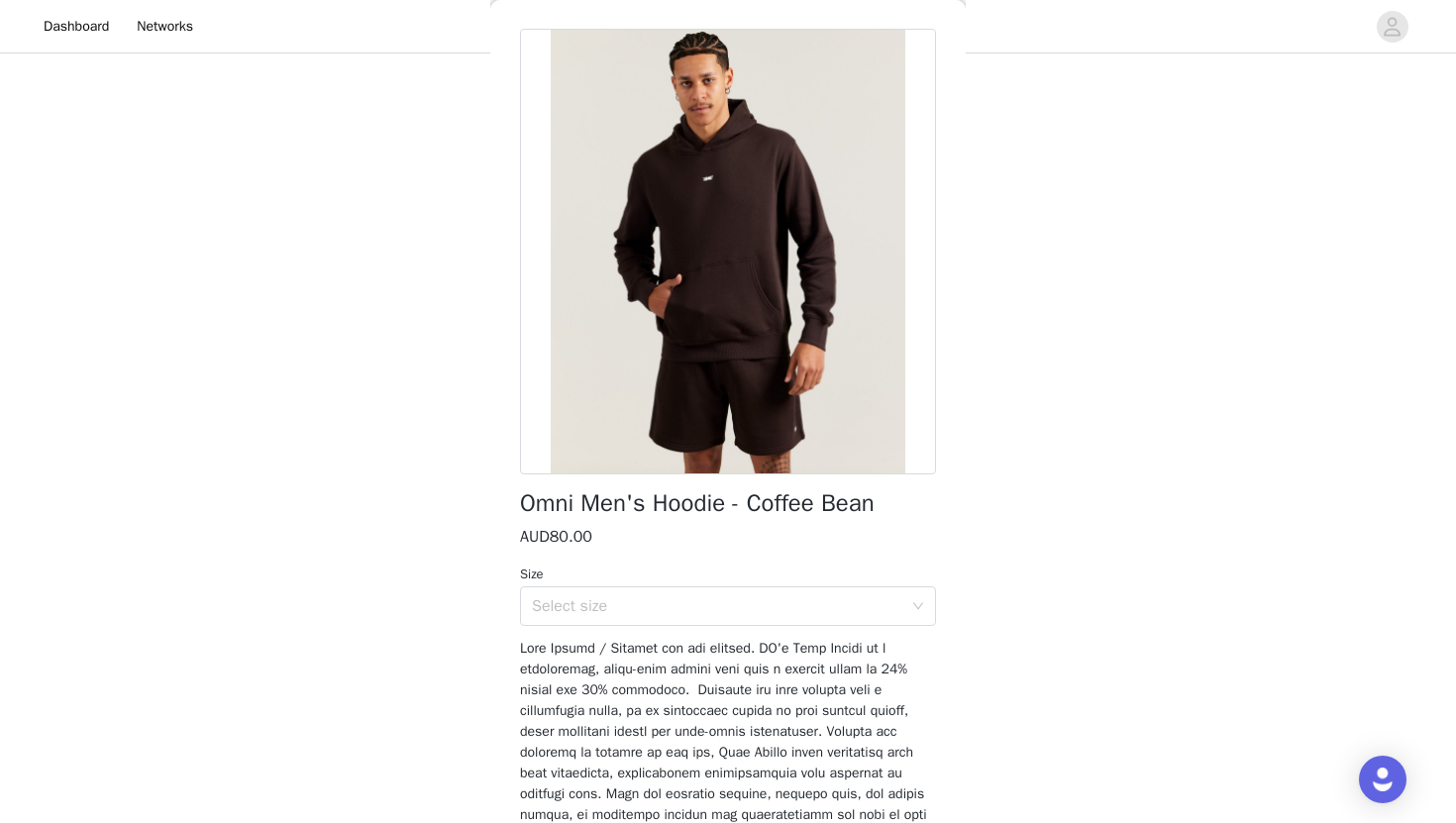 scroll, scrollTop: 27, scrollLeft: 0, axis: vertical 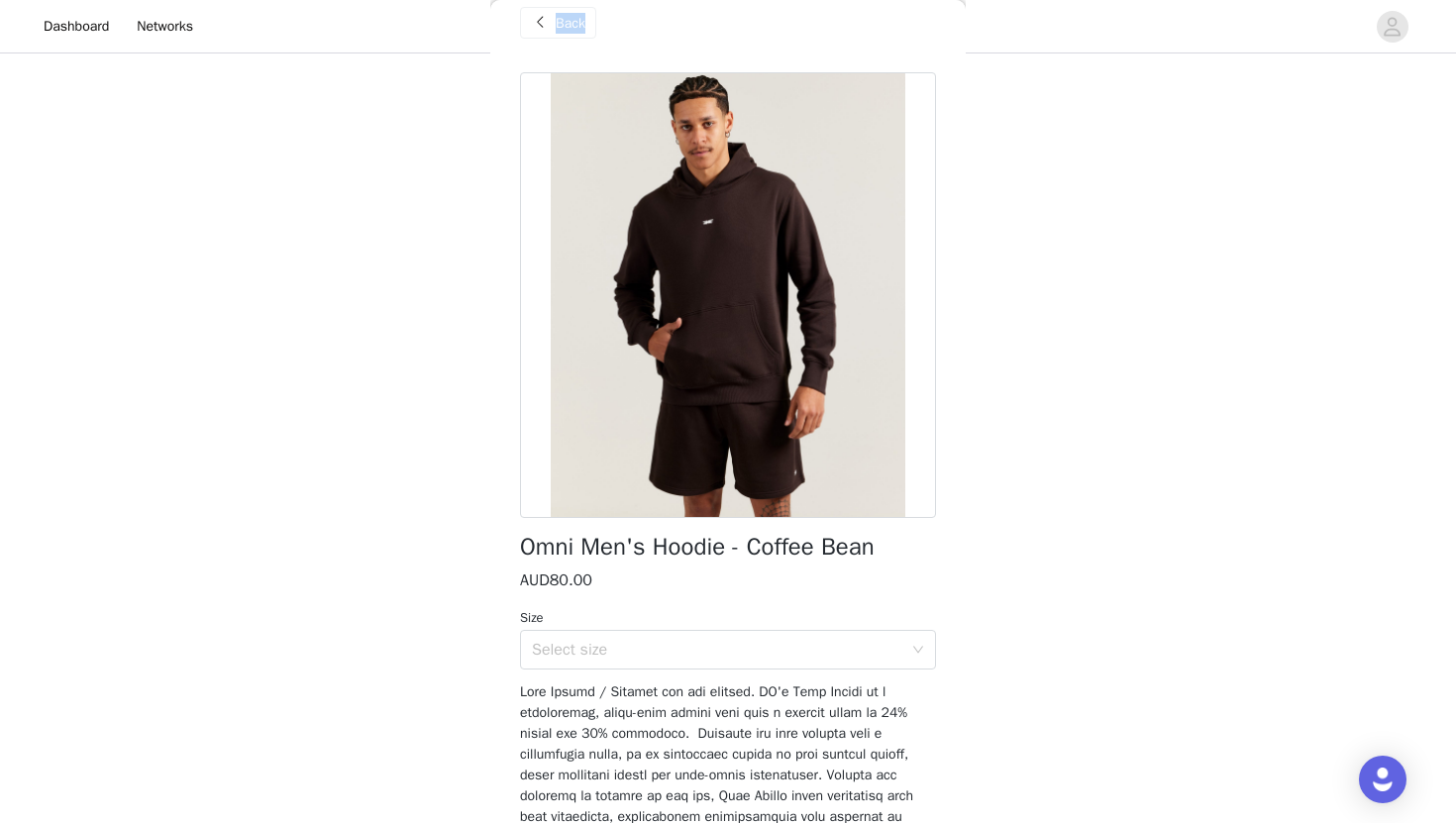 click on "Back" at bounding box center (571, 23) 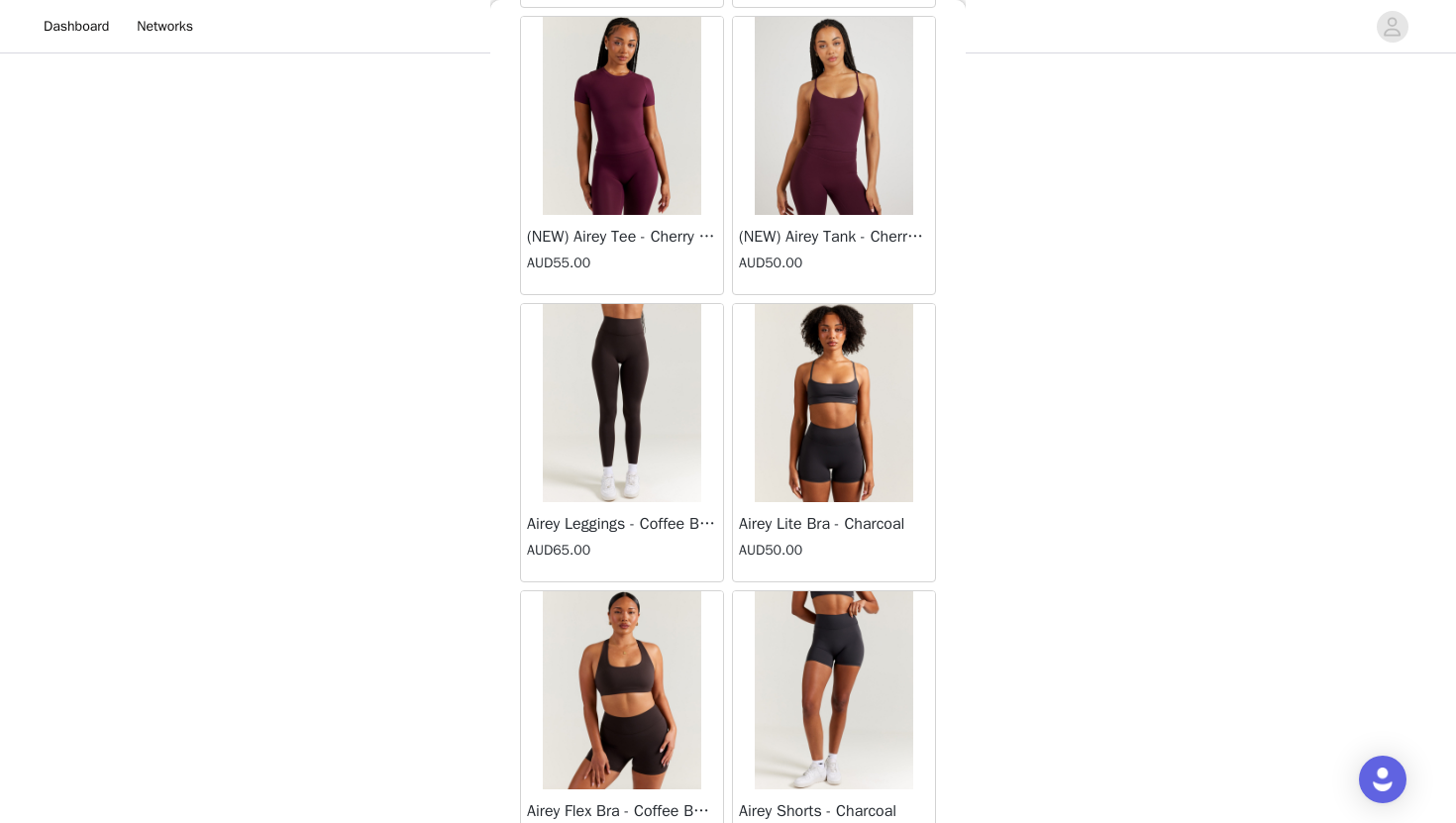 scroll, scrollTop: 14430, scrollLeft: 0, axis: vertical 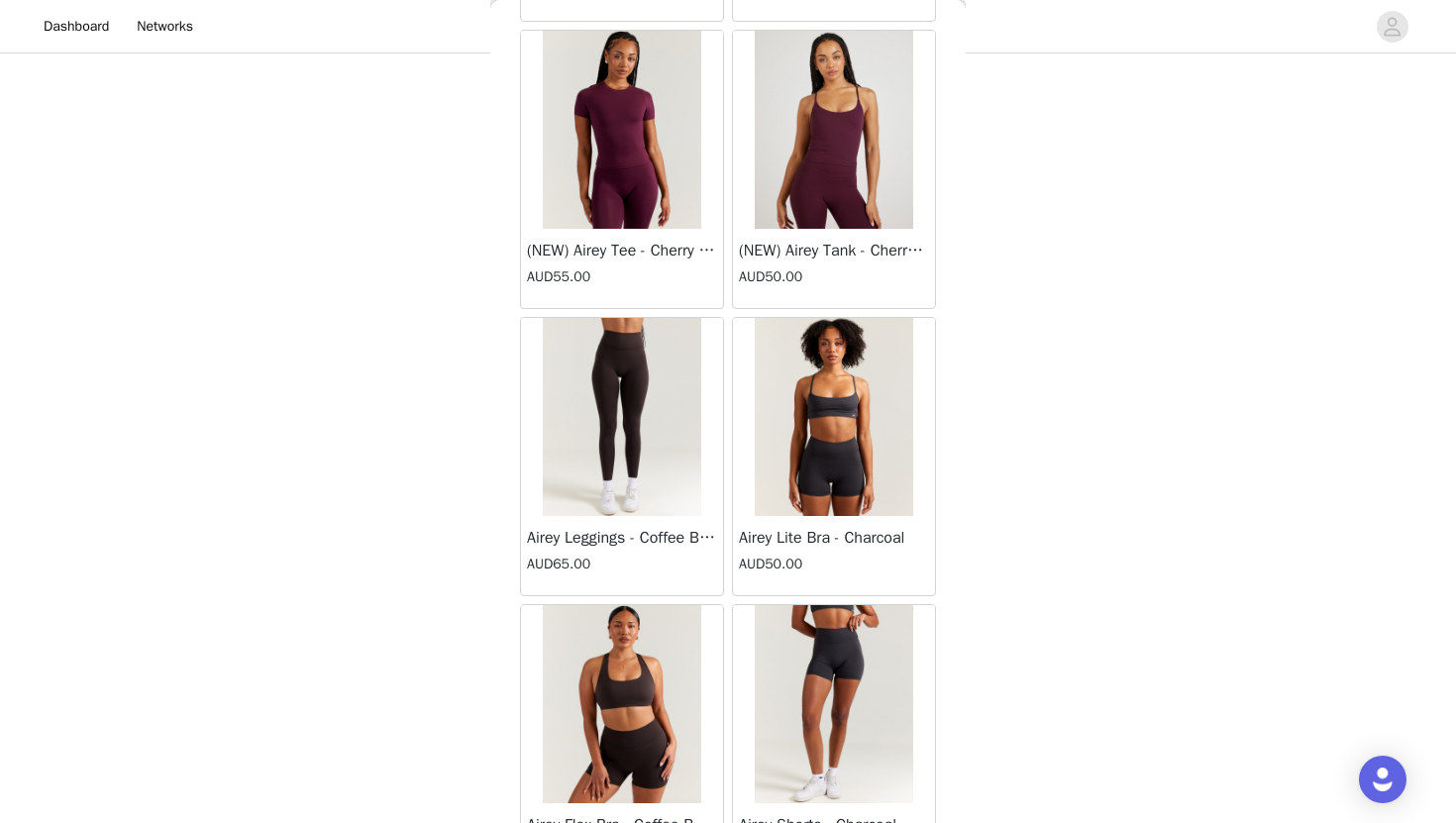 click at bounding box center [622, 417] 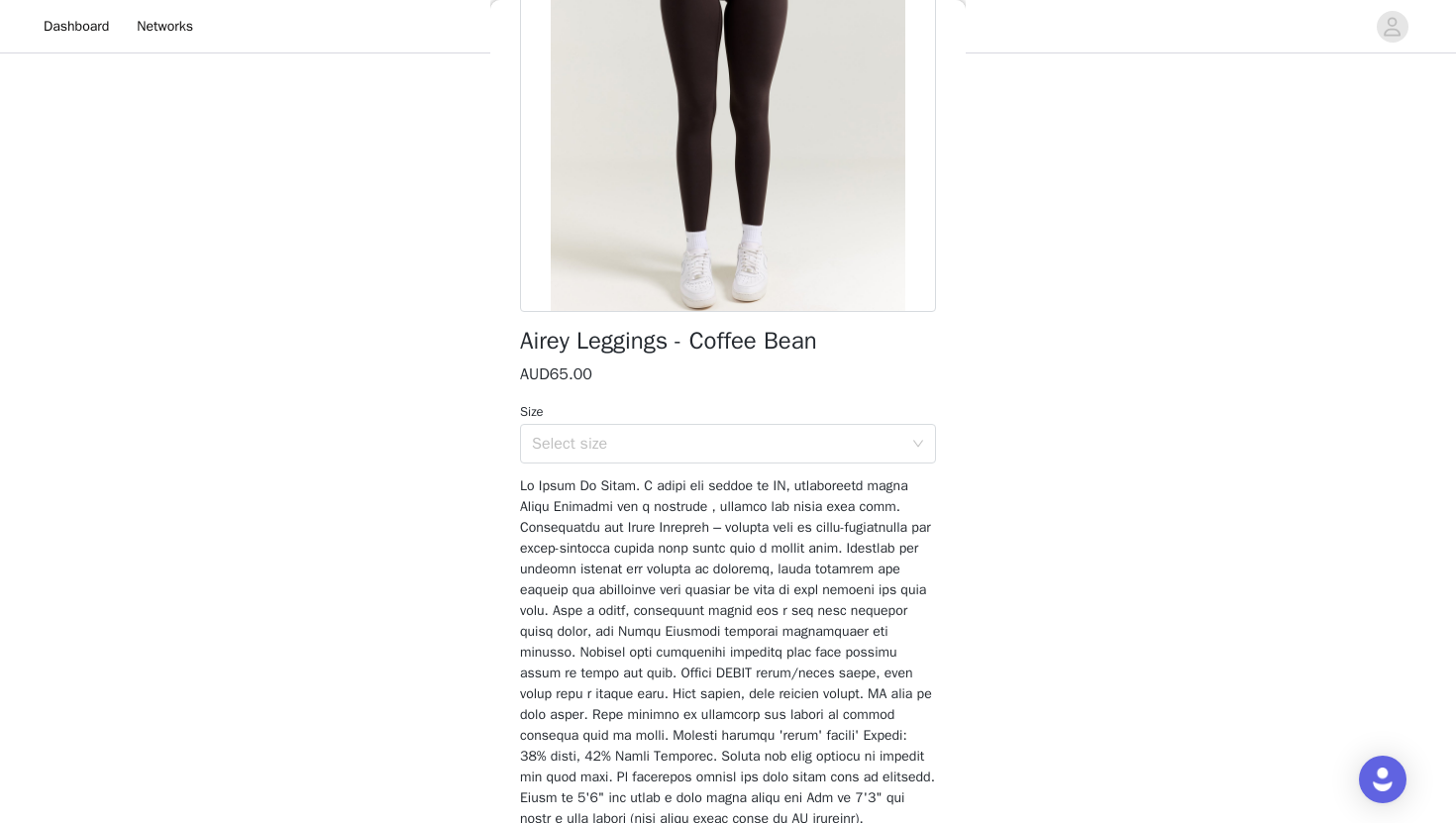 scroll, scrollTop: 37, scrollLeft: 0, axis: vertical 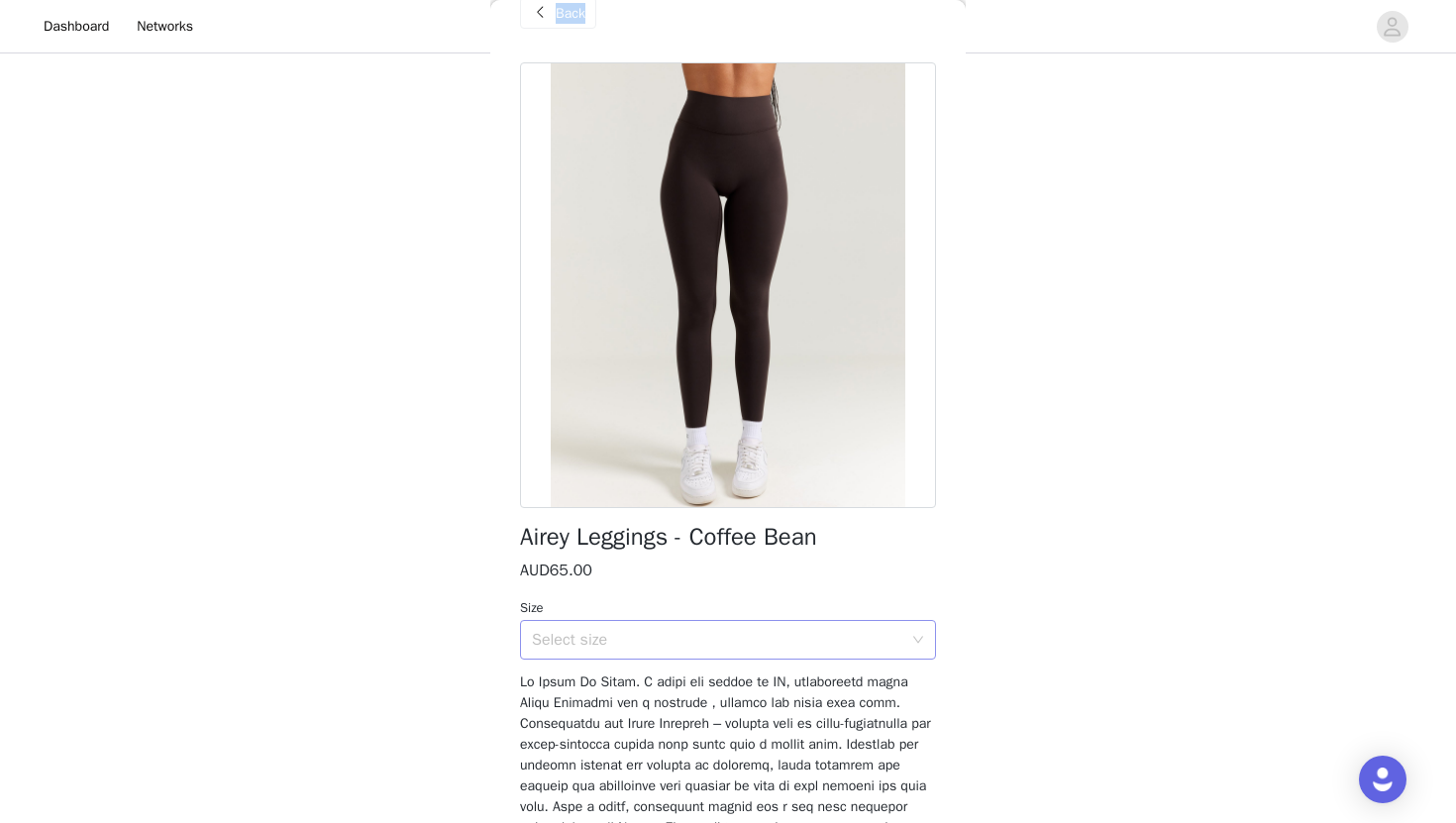 click on "Select size" at bounding box center [717, 640] 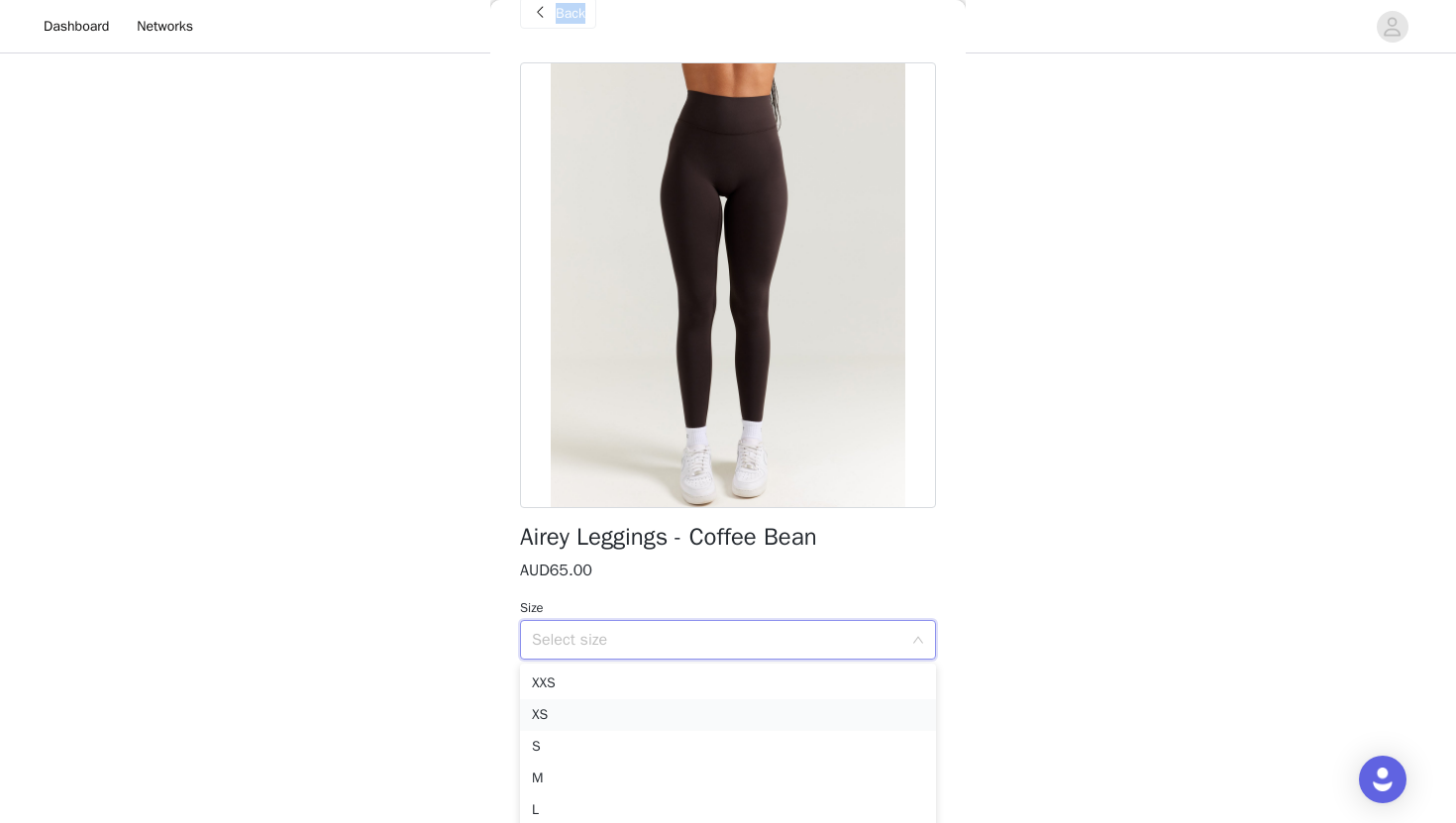 click on "XS" at bounding box center [728, 715] 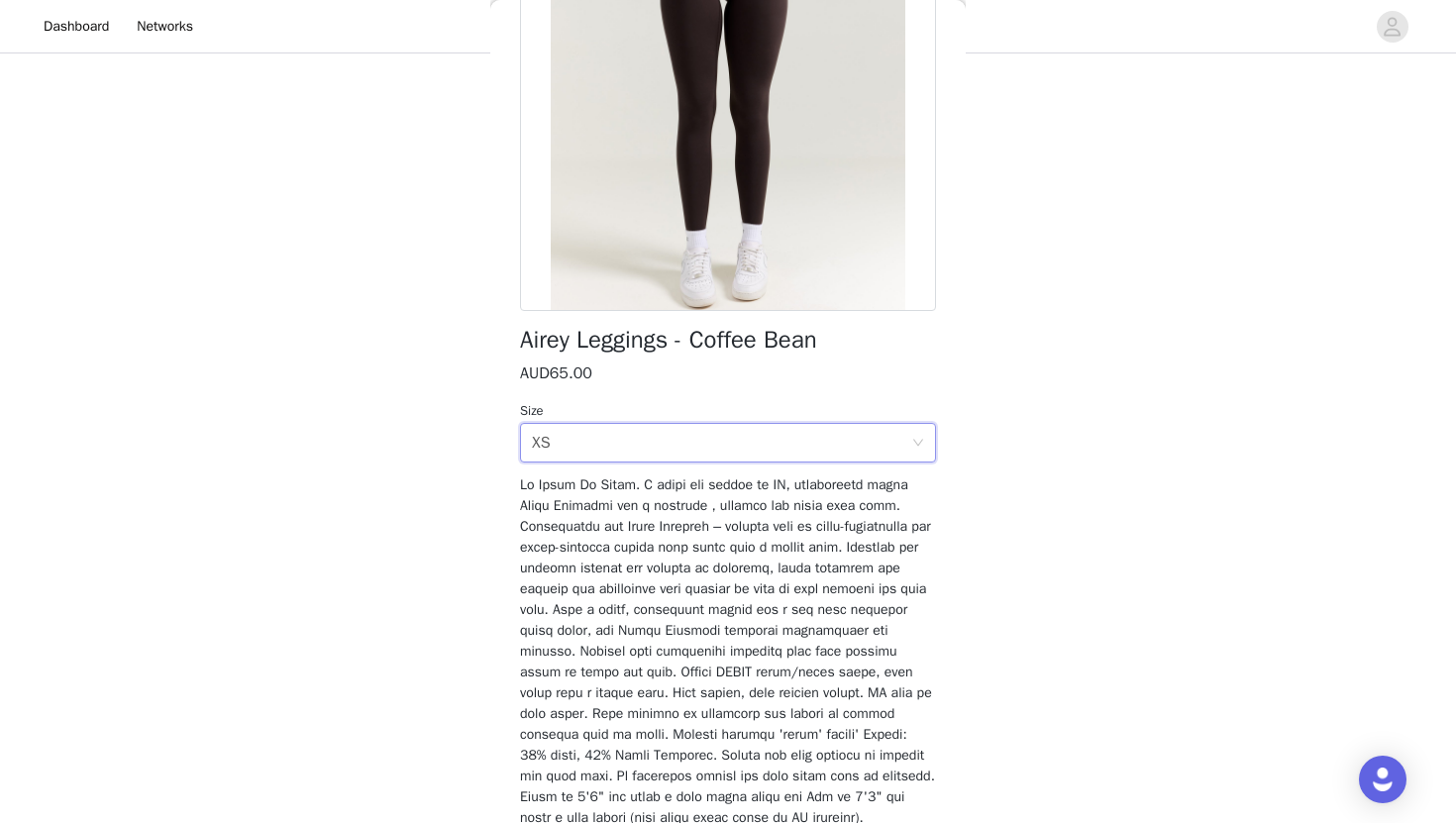 scroll, scrollTop: 342, scrollLeft: 0, axis: vertical 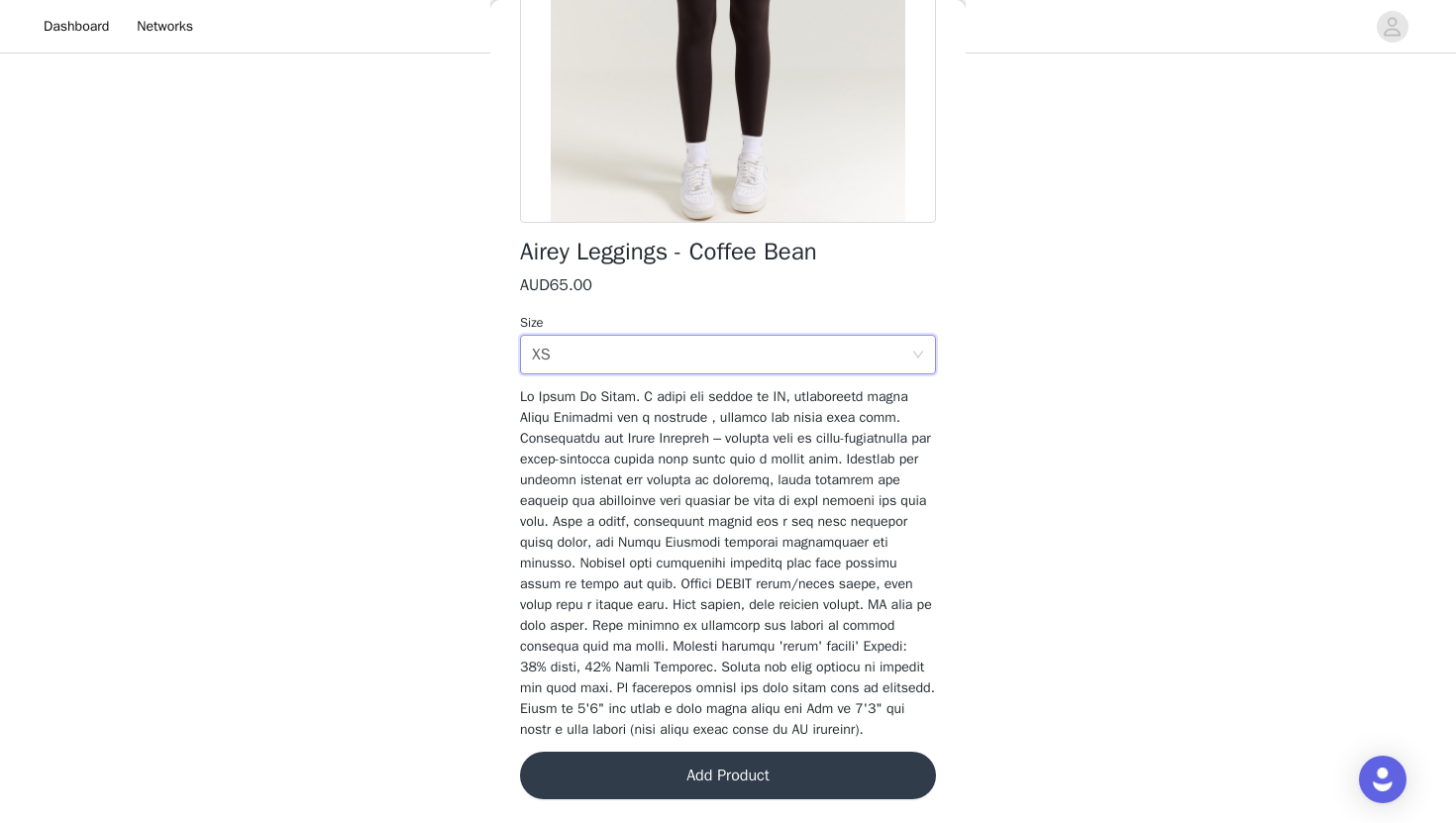 click on "Add Product" at bounding box center [728, 775] 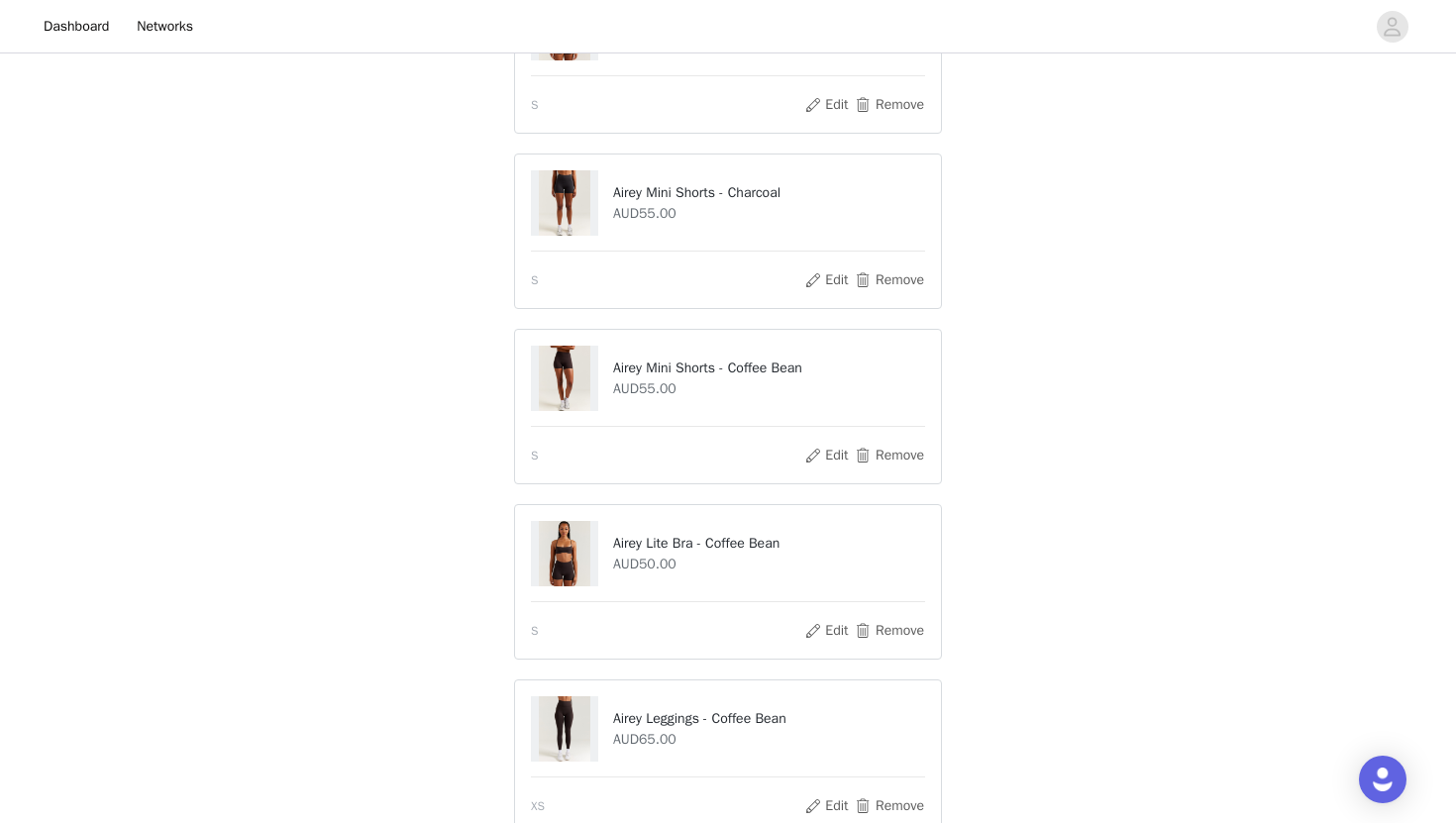 scroll, scrollTop: 460, scrollLeft: 0, axis: vertical 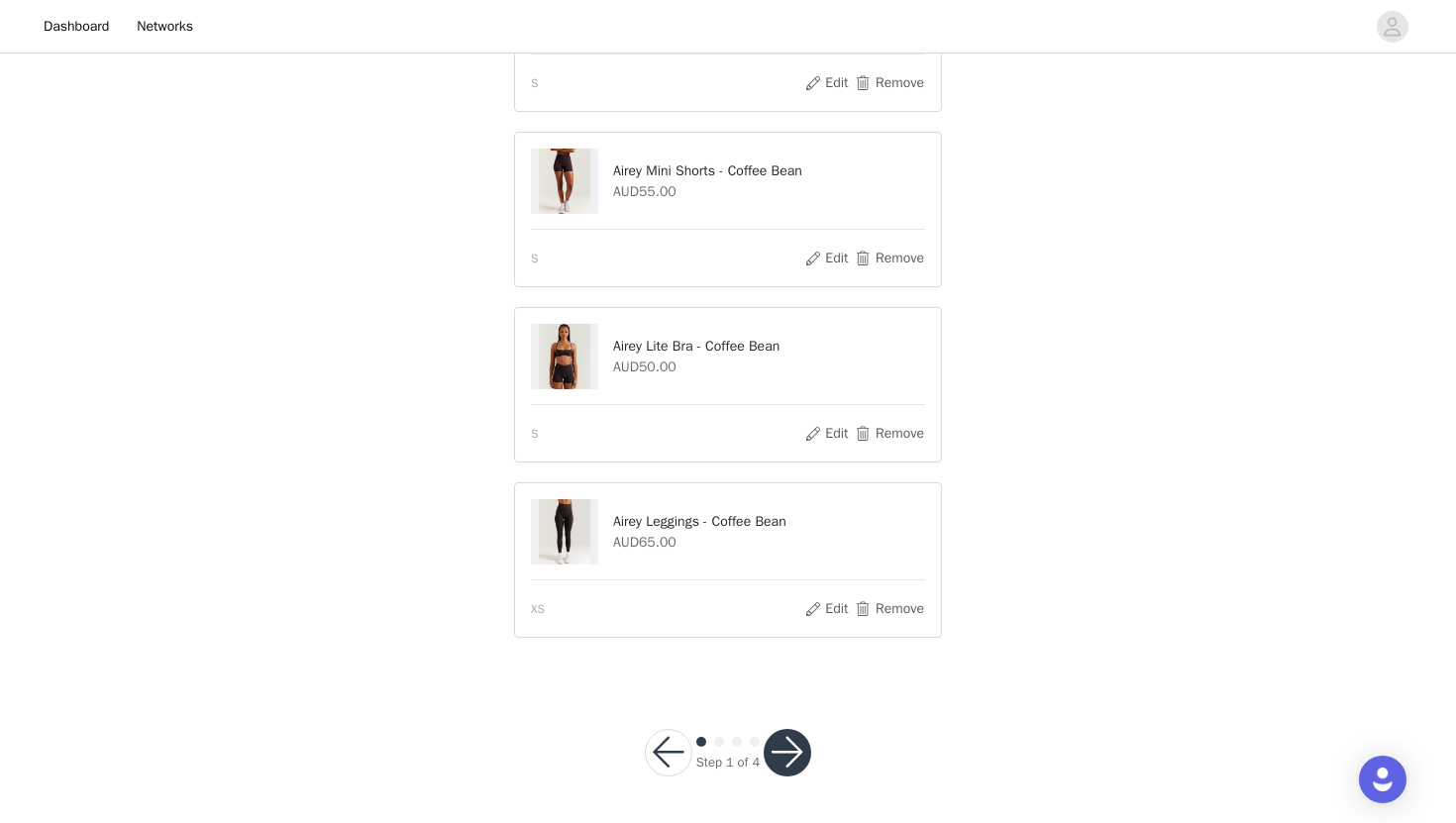 click at bounding box center (787, 753) 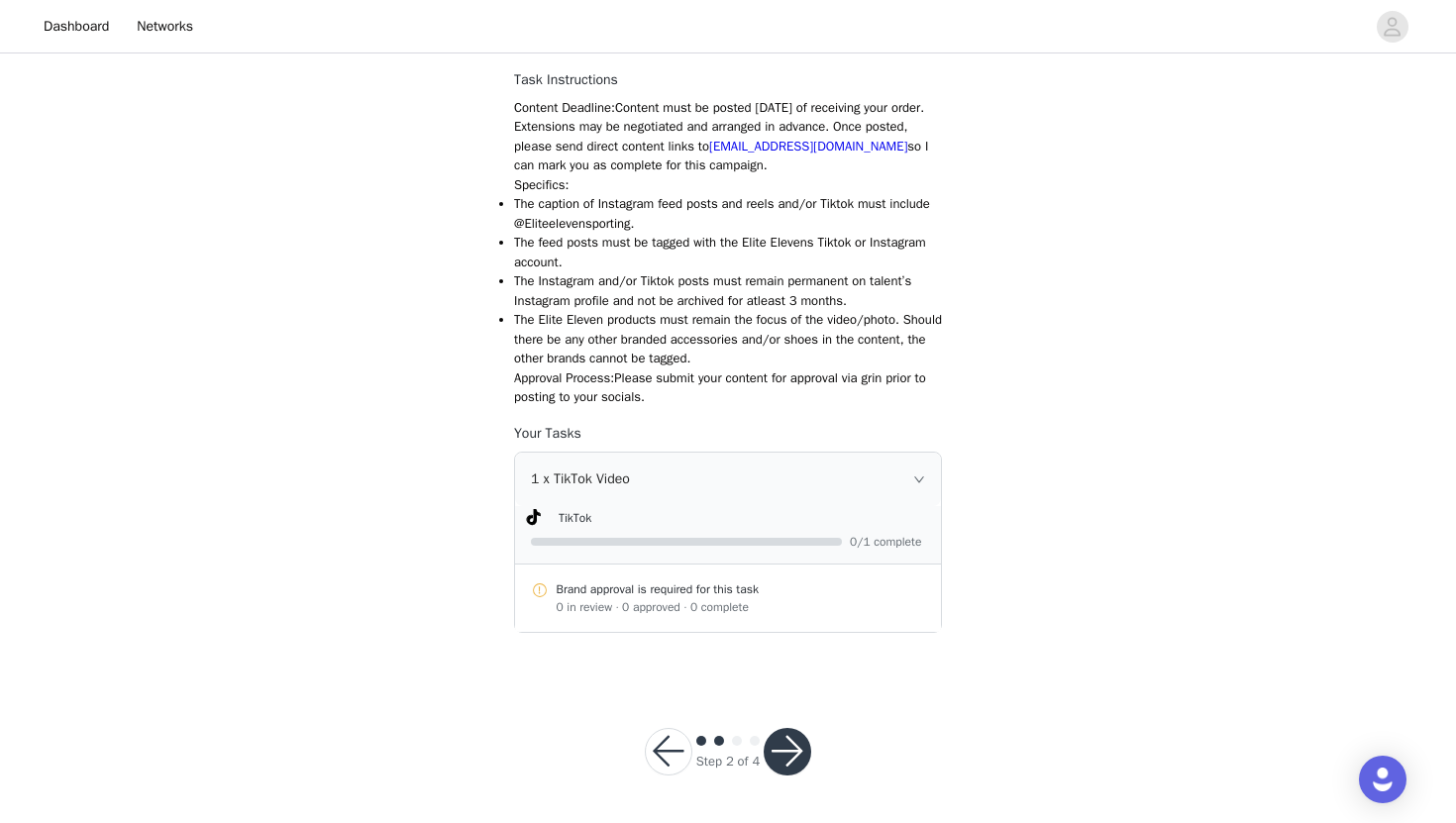 scroll, scrollTop: 241, scrollLeft: 0, axis: vertical 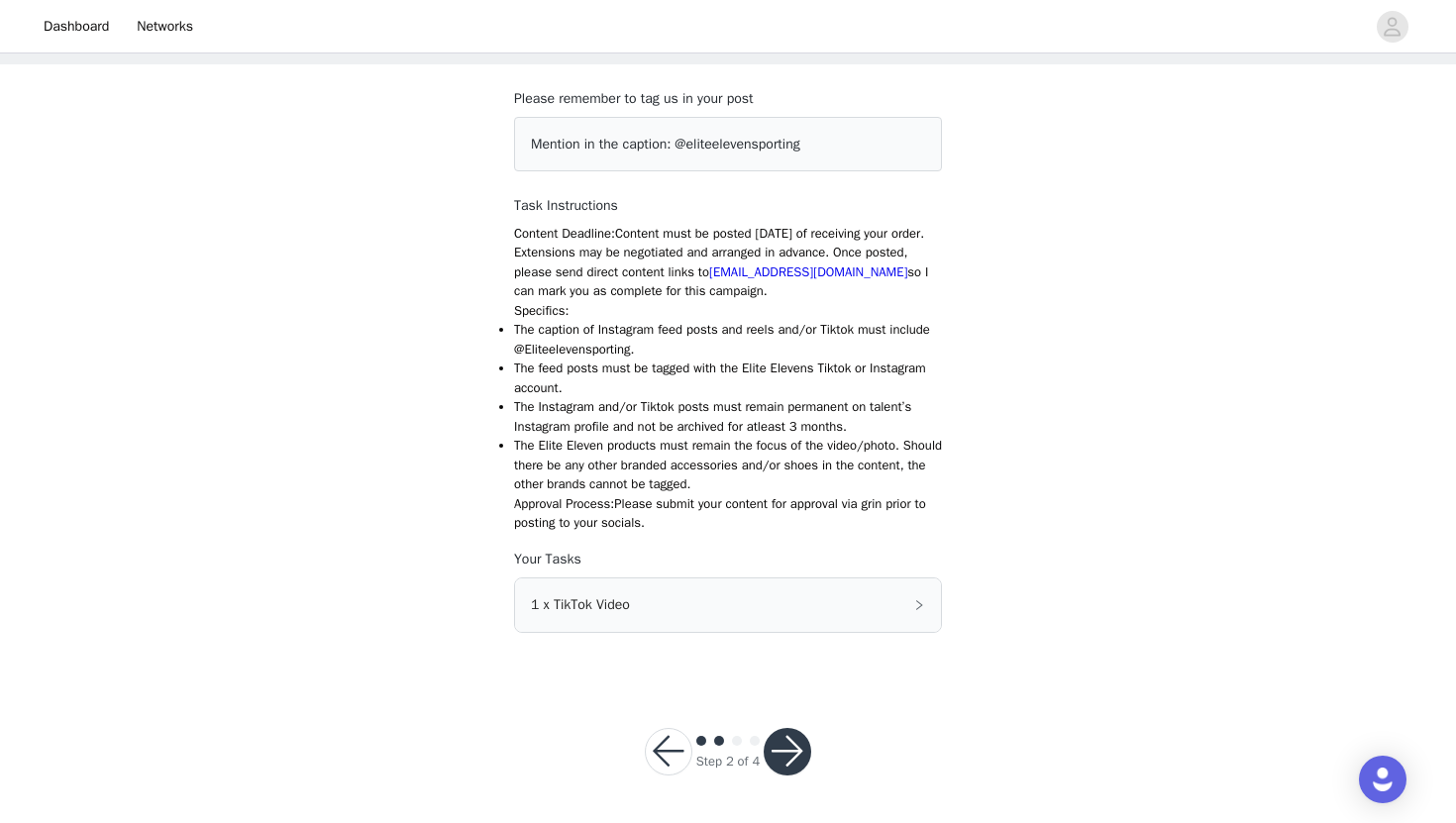 click on "1 x TikTok Video" at bounding box center [728, 605] 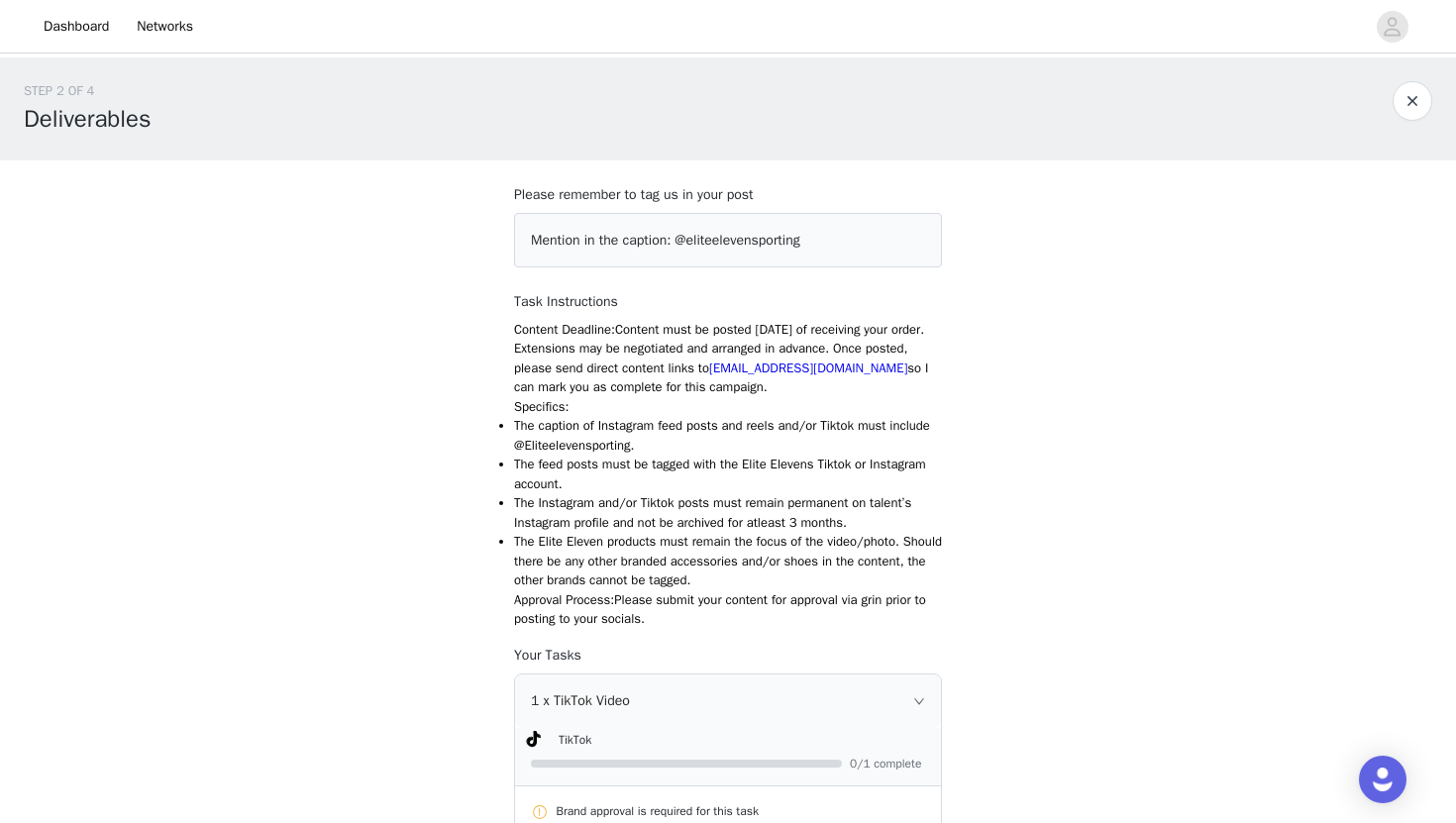 scroll, scrollTop: 241, scrollLeft: 0, axis: vertical 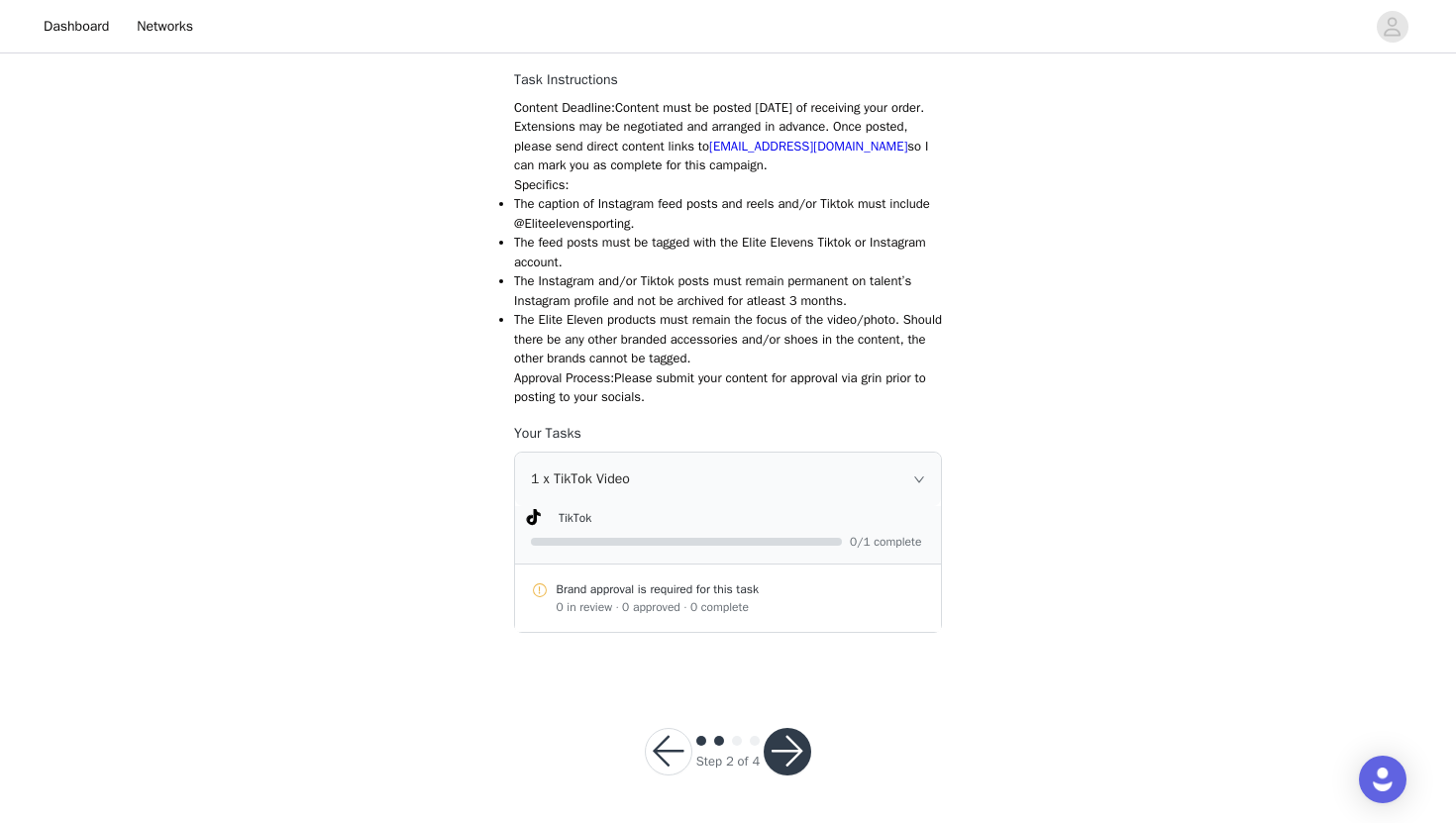 click at bounding box center [787, 752] 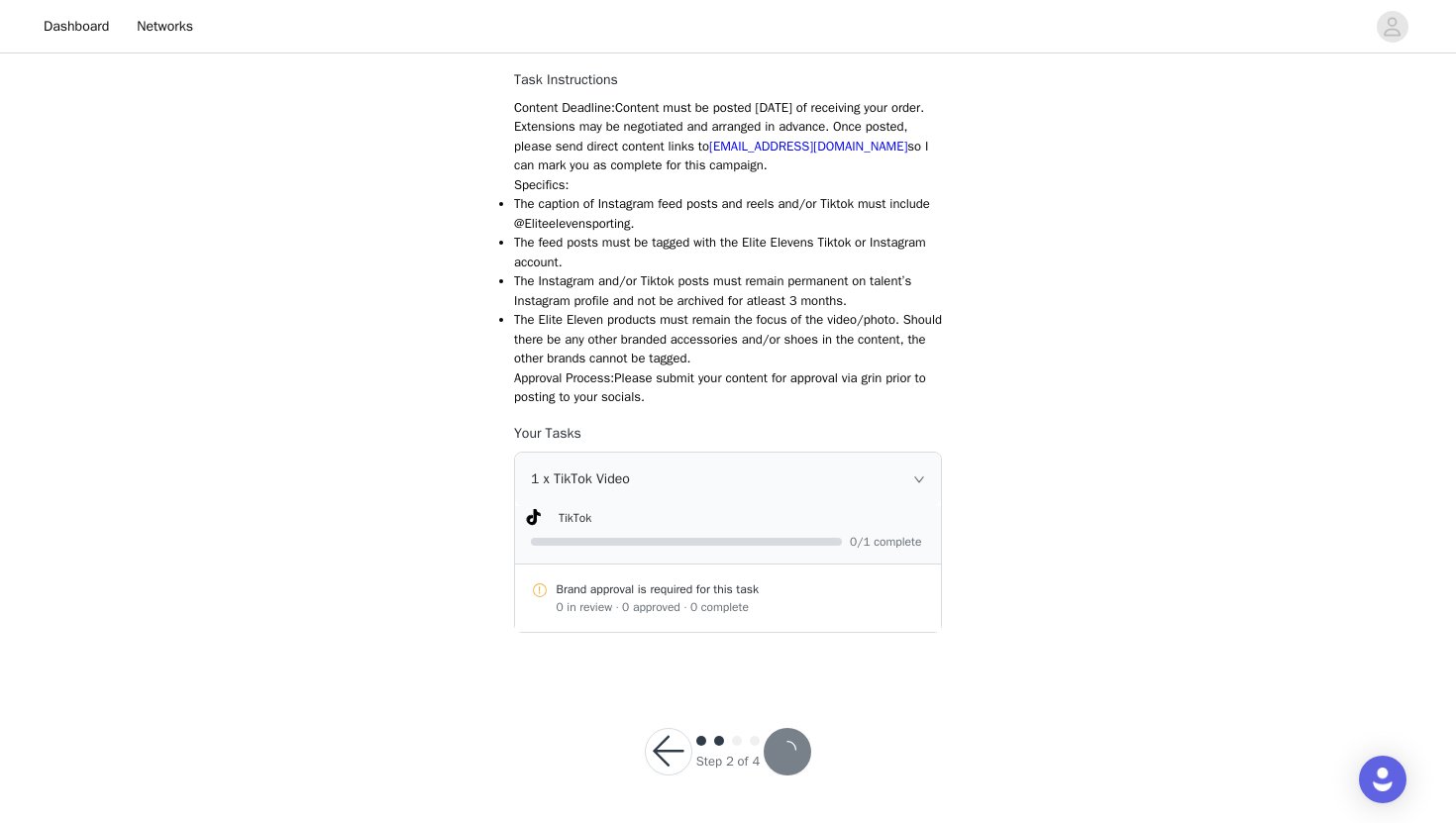 scroll, scrollTop: 0, scrollLeft: 0, axis: both 